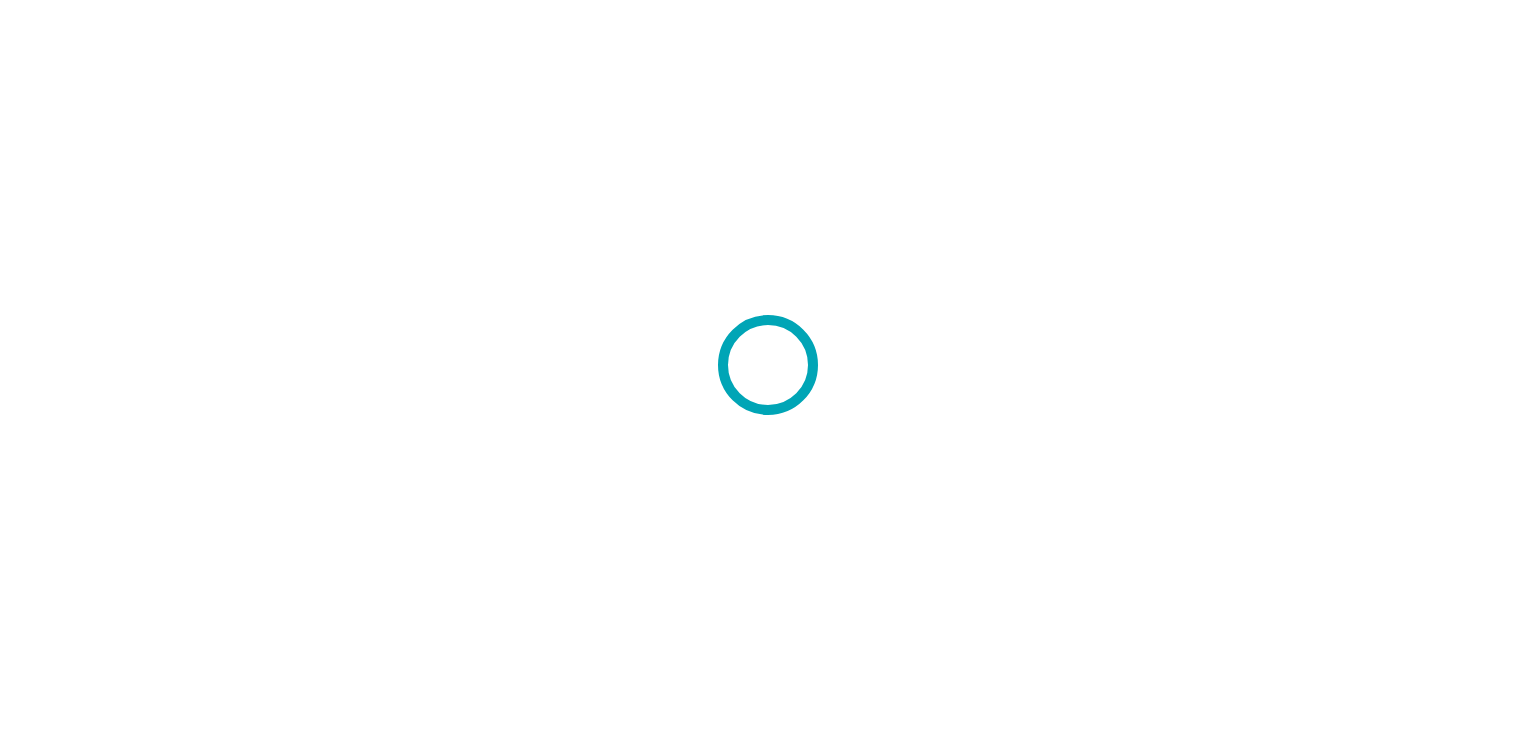 scroll, scrollTop: 0, scrollLeft: 0, axis: both 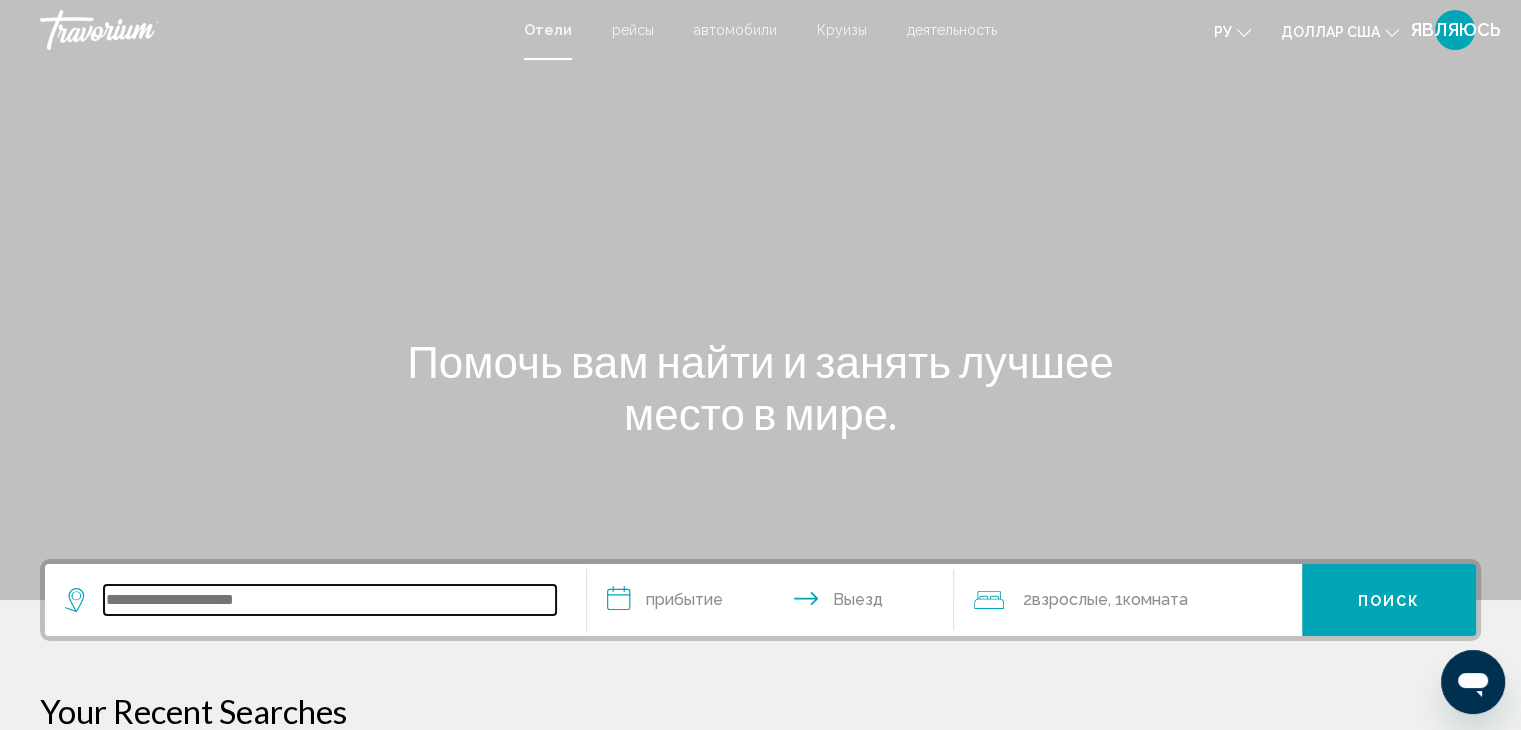 click at bounding box center (330, 600) 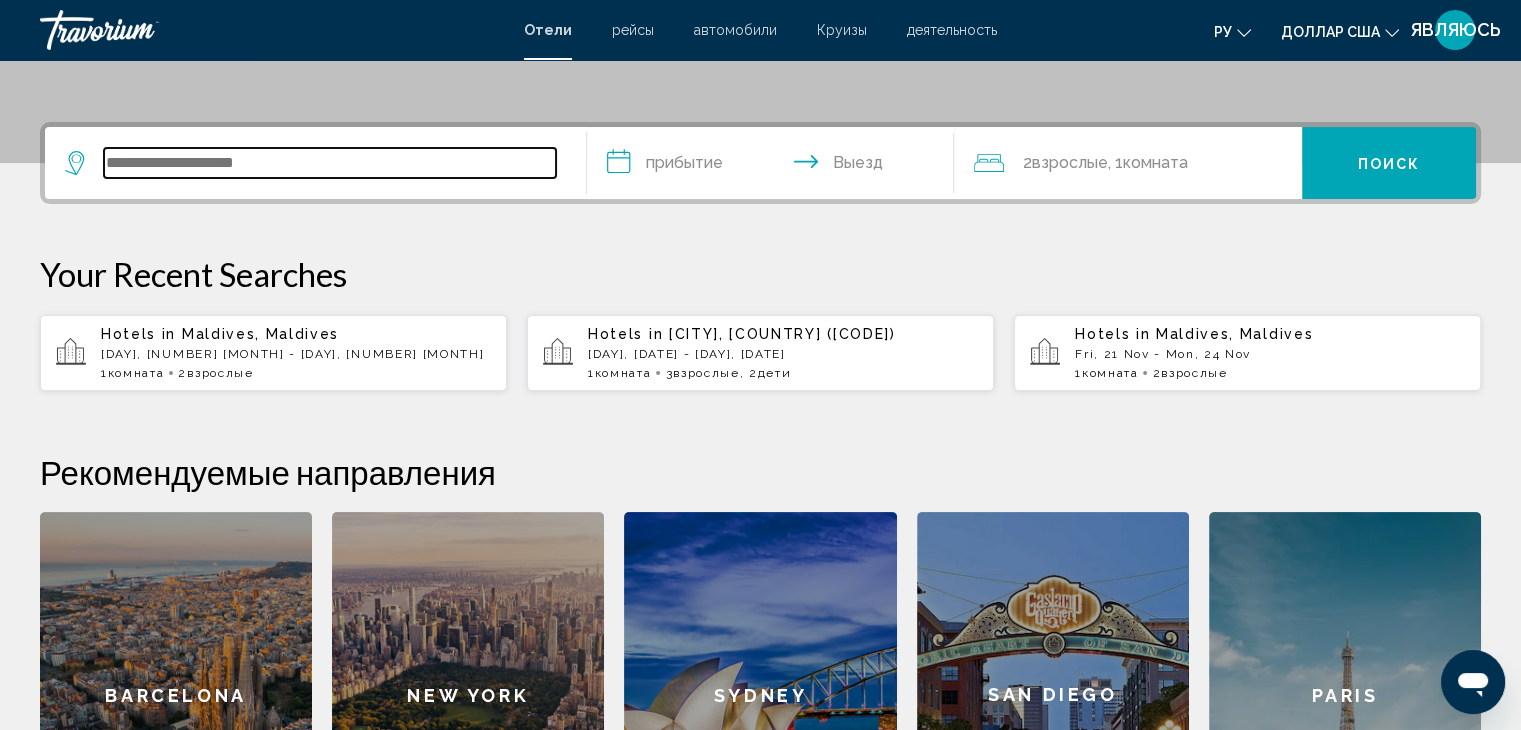 scroll, scrollTop: 493, scrollLeft: 0, axis: vertical 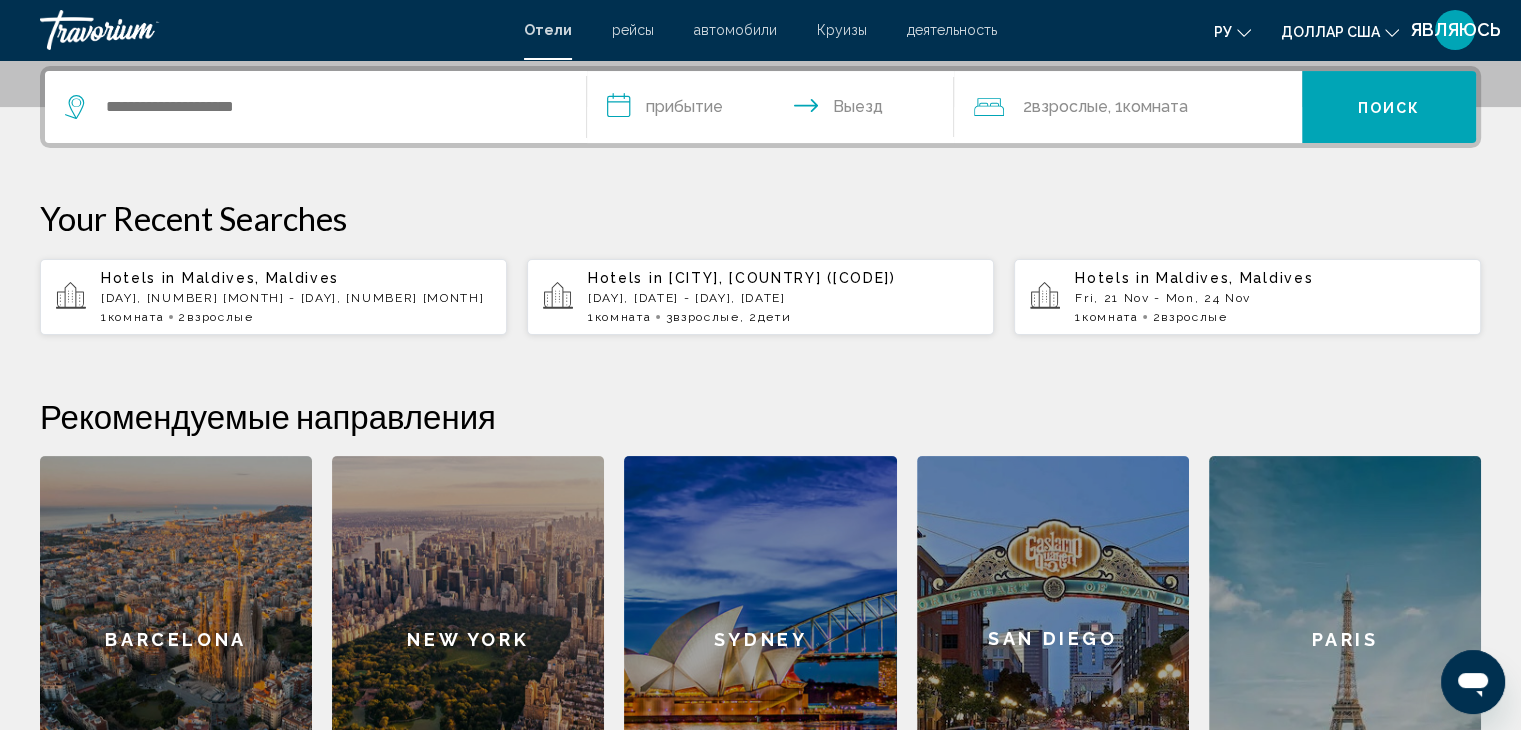 click on "Maldives, Maldives" at bounding box center (260, 278) 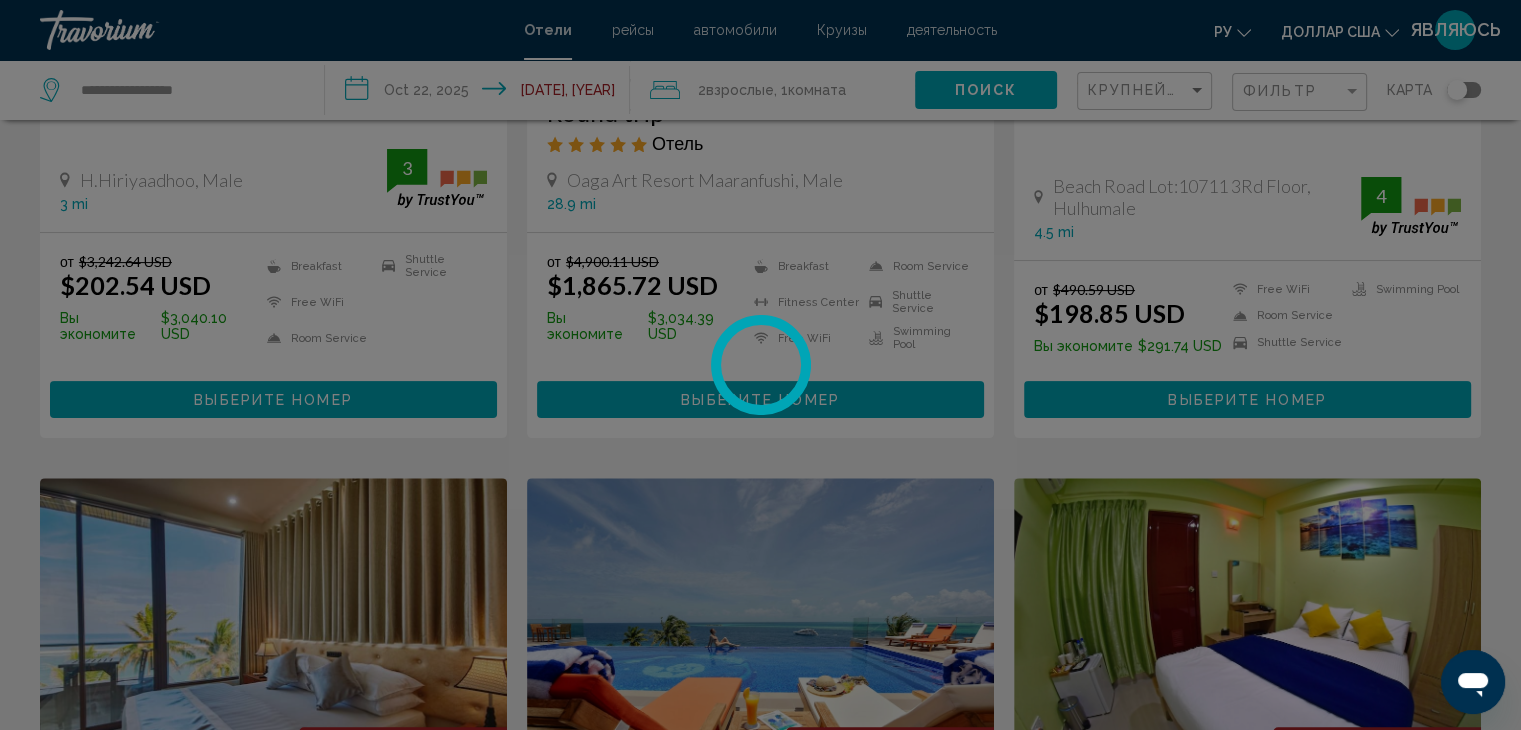 scroll, scrollTop: 0, scrollLeft: 0, axis: both 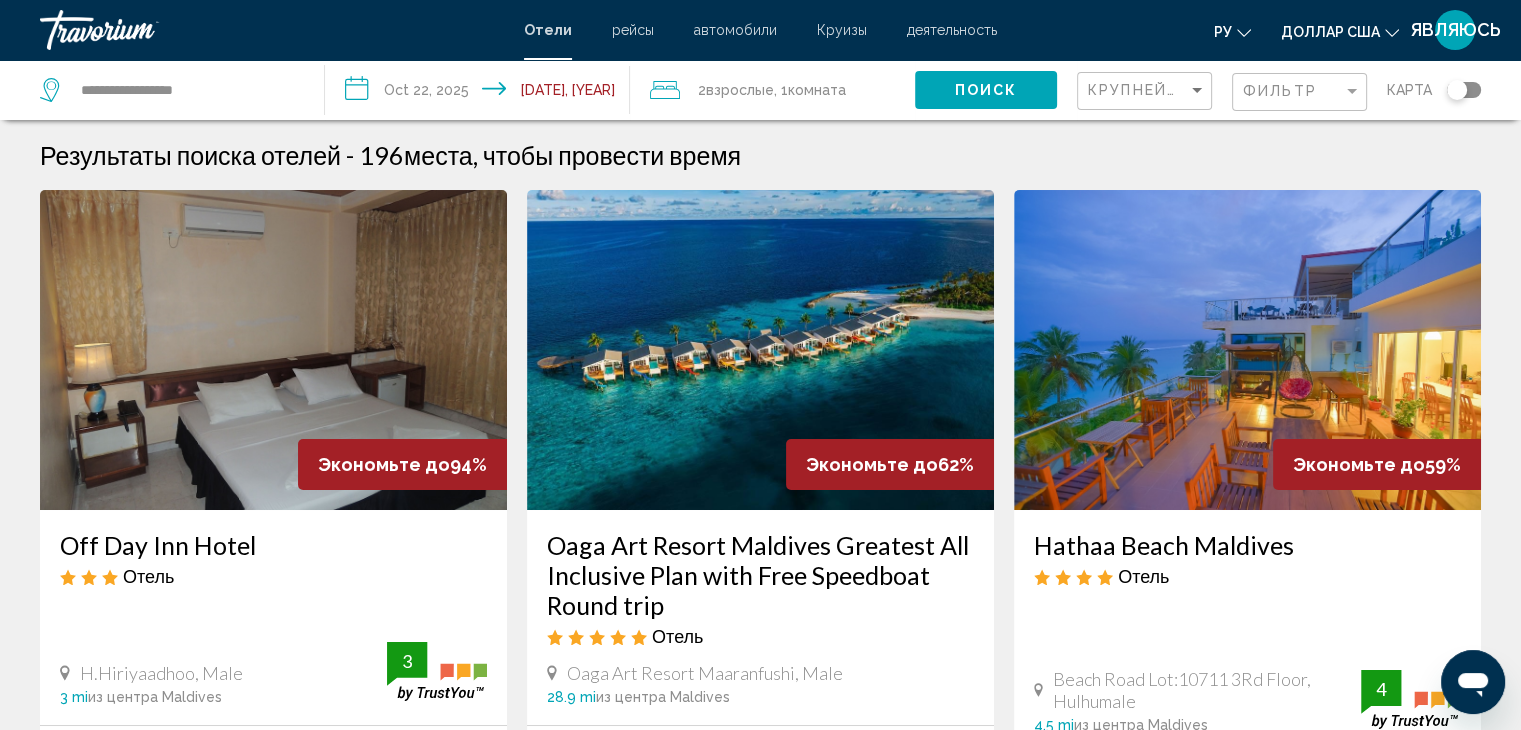 click on "**********" at bounding box center (481, 93) 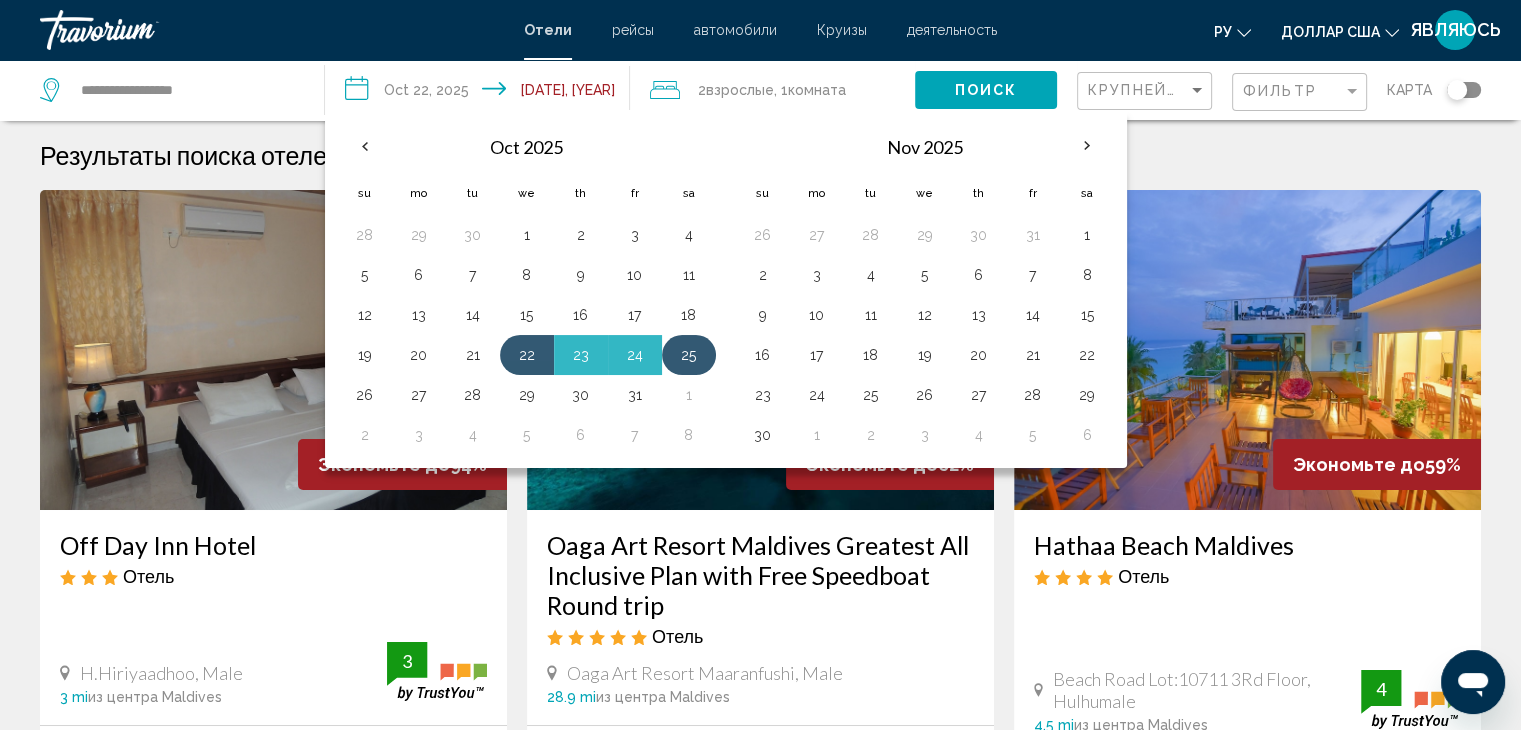 click on "25" at bounding box center [689, 355] 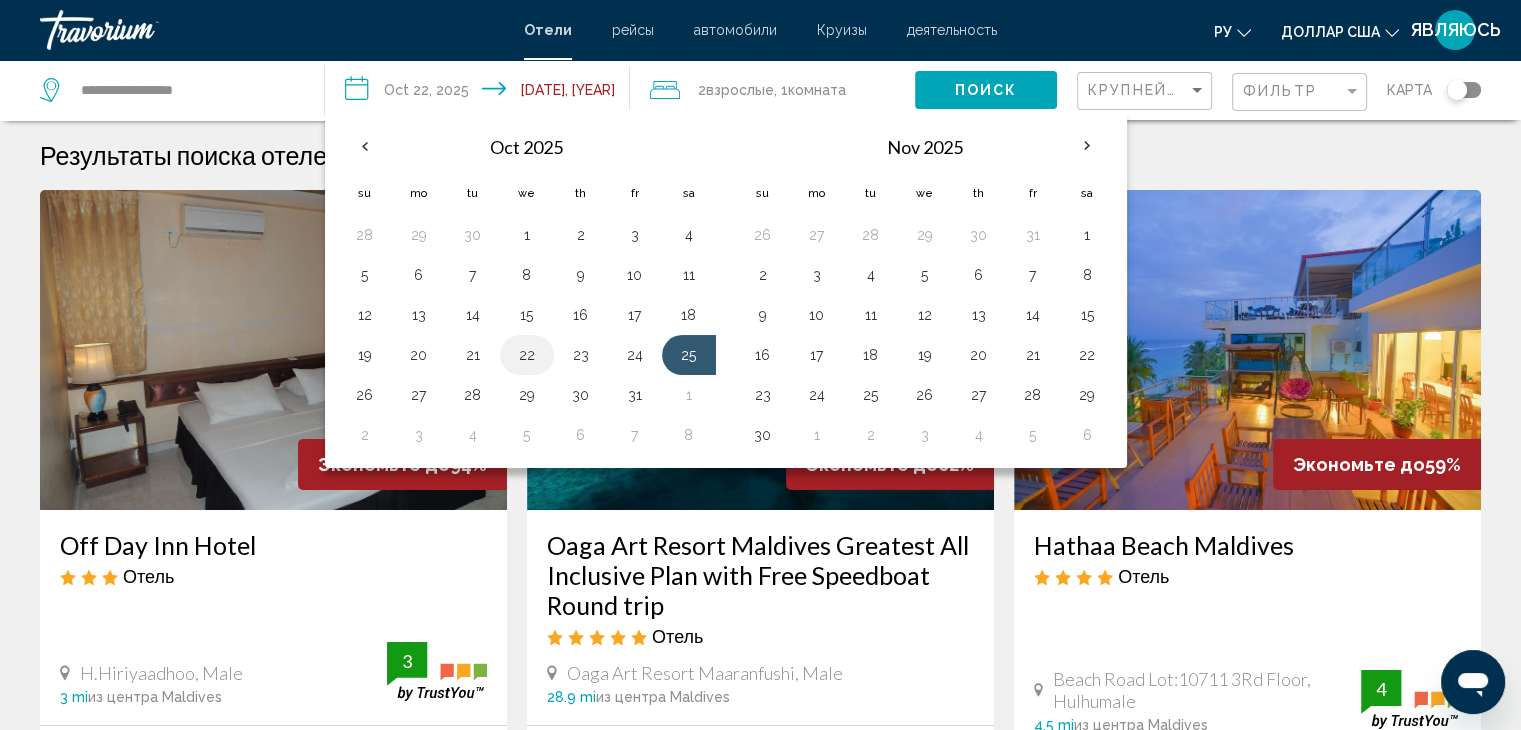 click on "22" at bounding box center [527, 355] 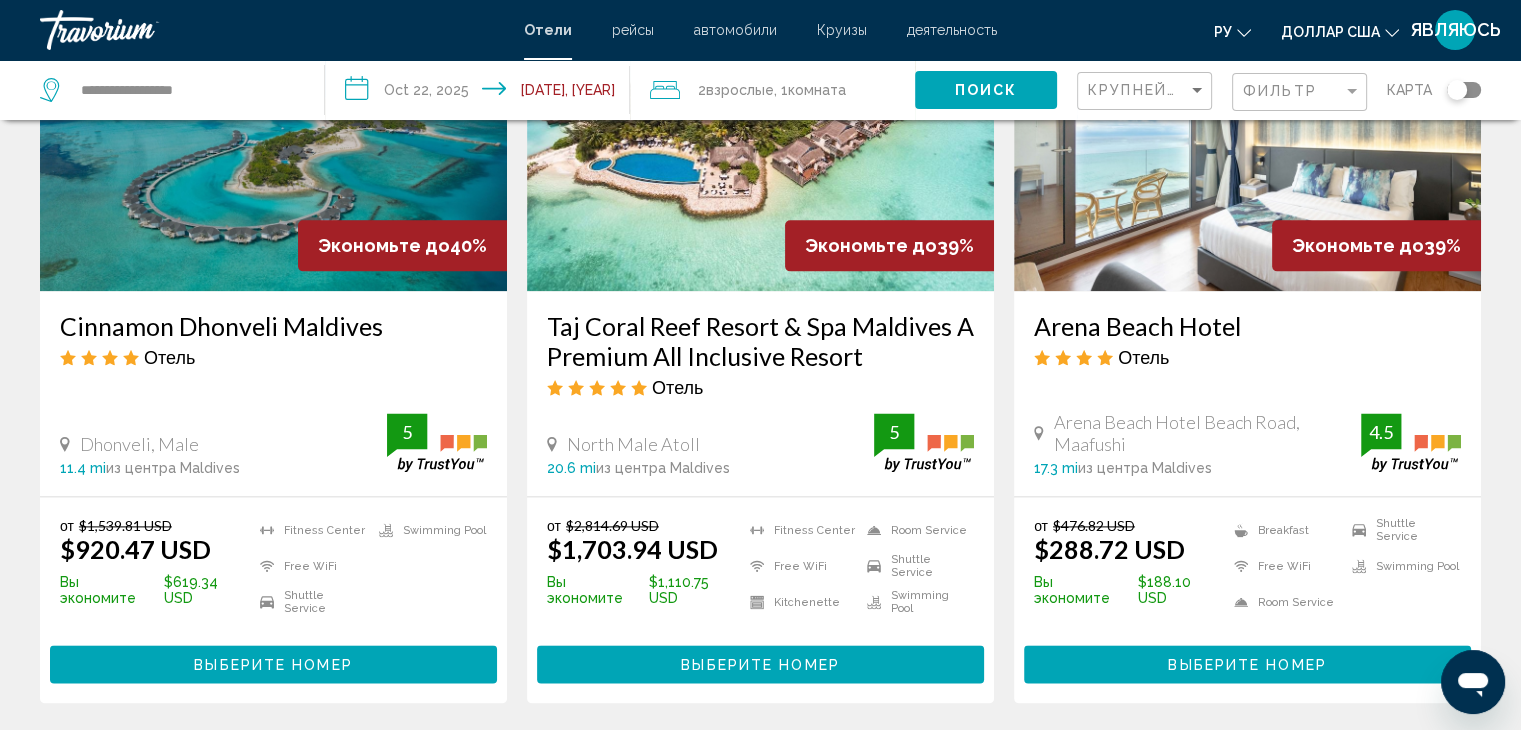 scroll, scrollTop: 2500, scrollLeft: 0, axis: vertical 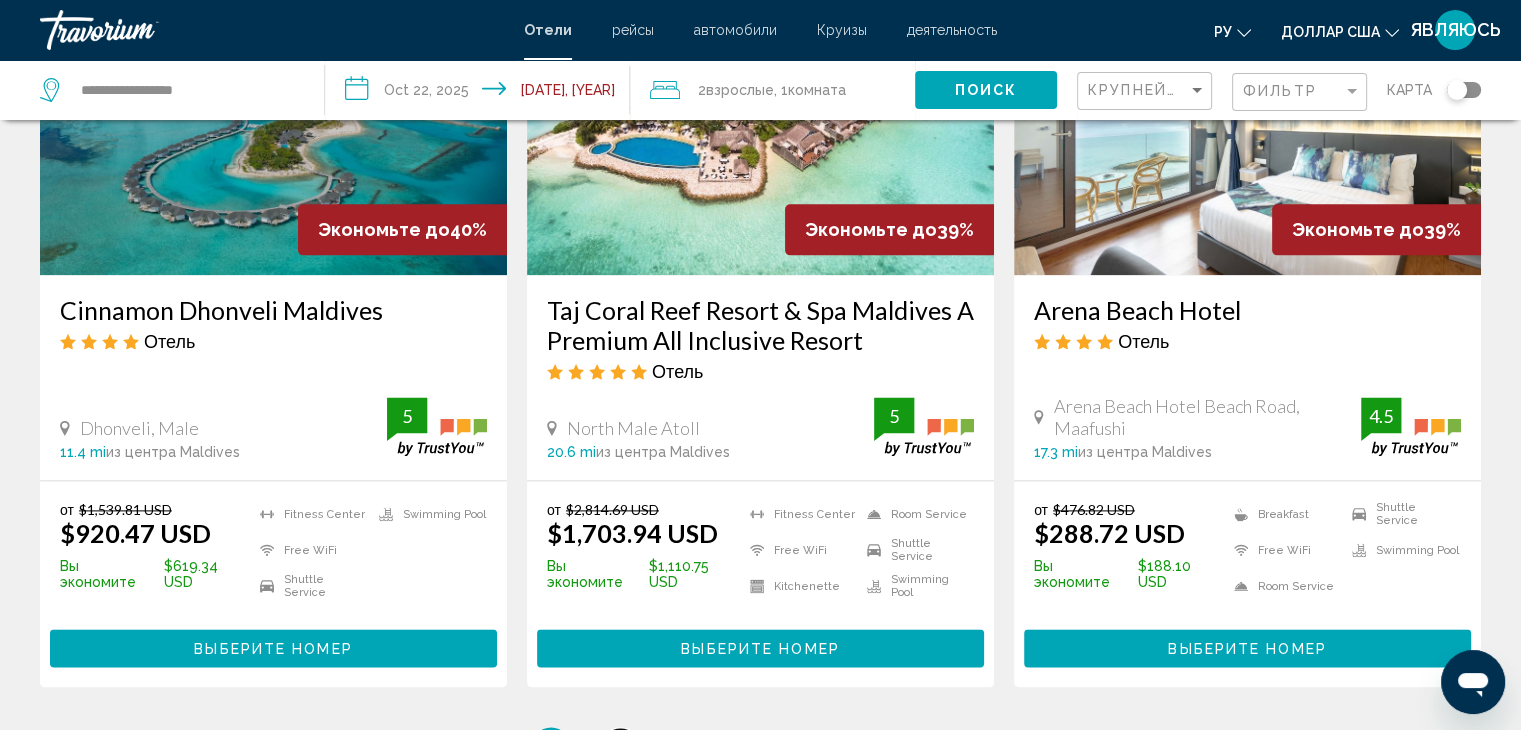 click on "2" at bounding box center [621, 747] 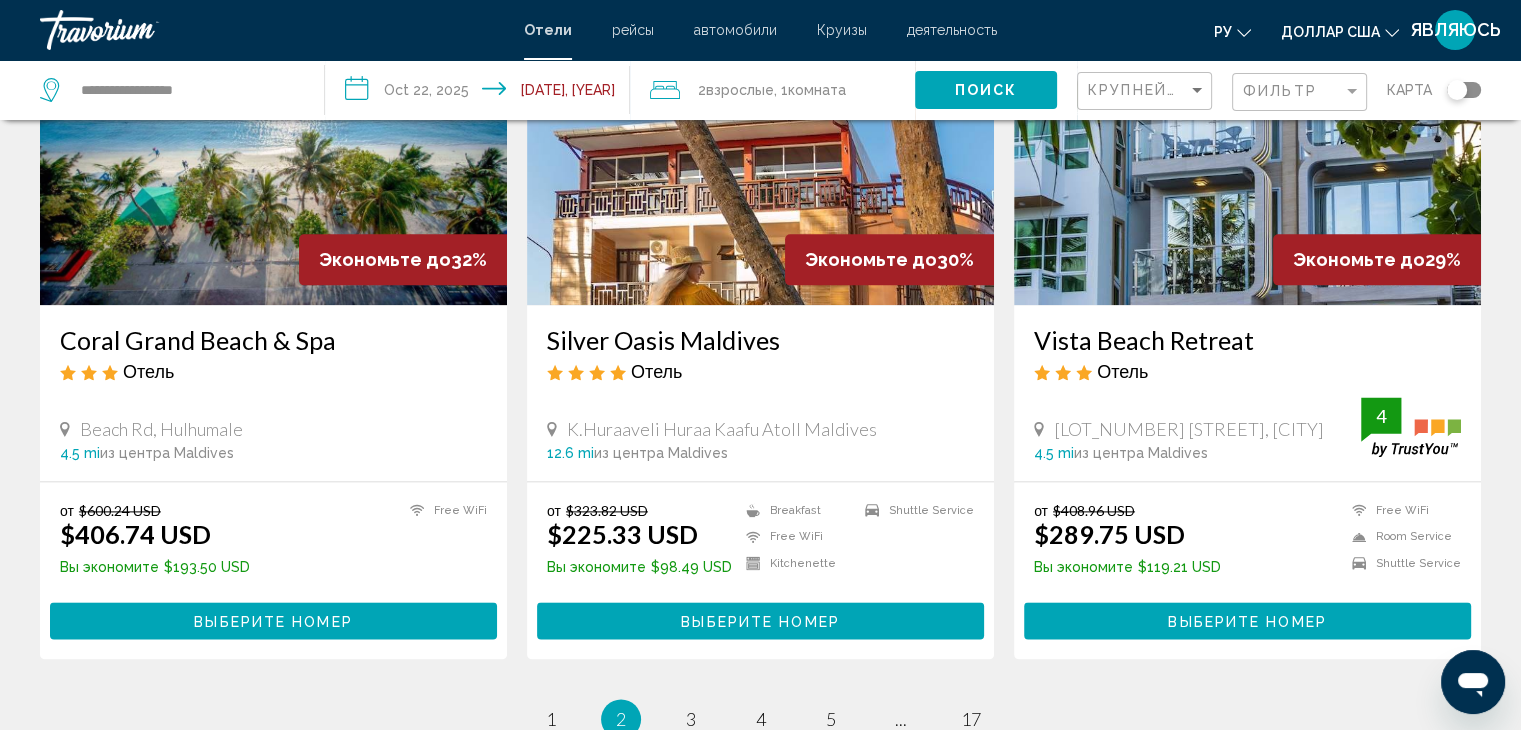 scroll, scrollTop: 2500, scrollLeft: 0, axis: vertical 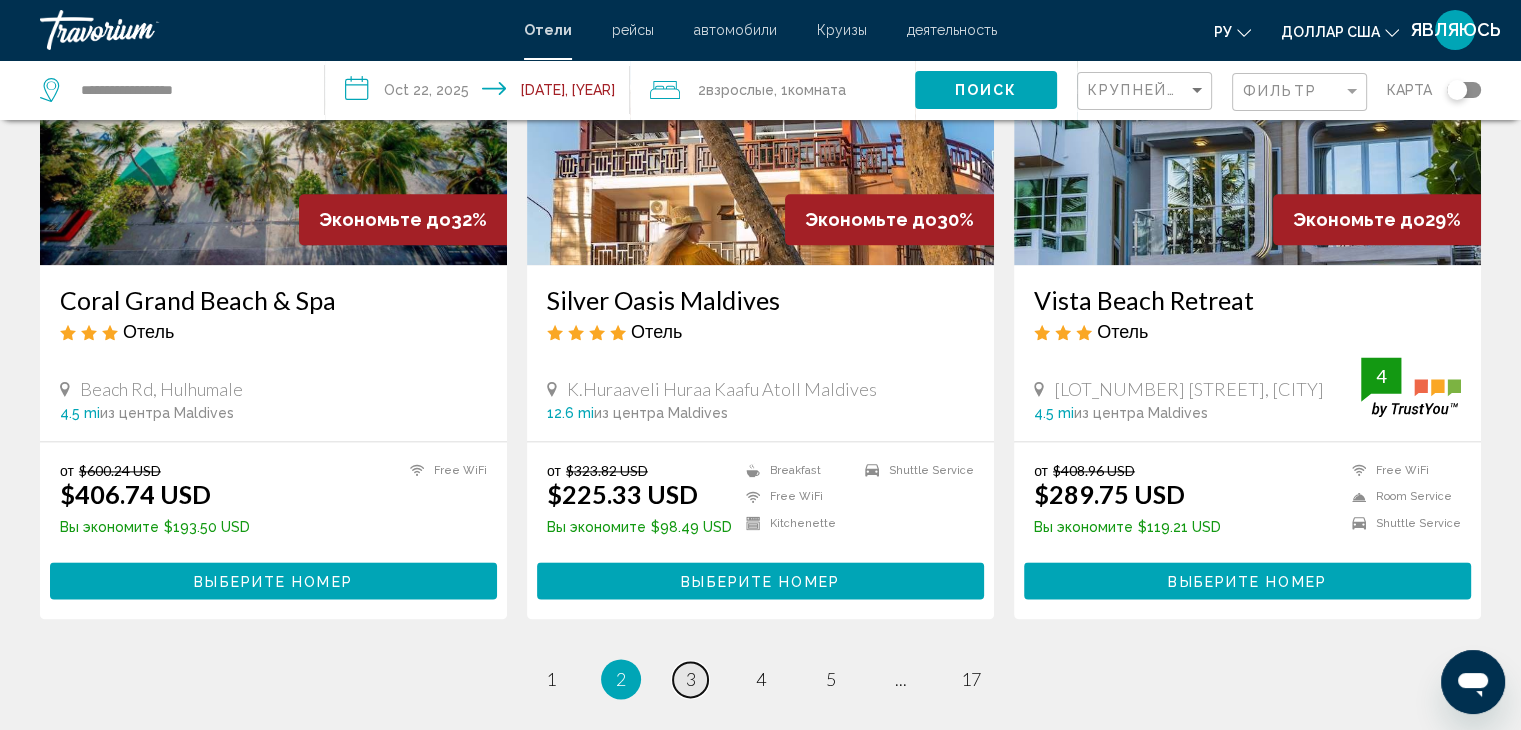 click on "3" at bounding box center (691, 679) 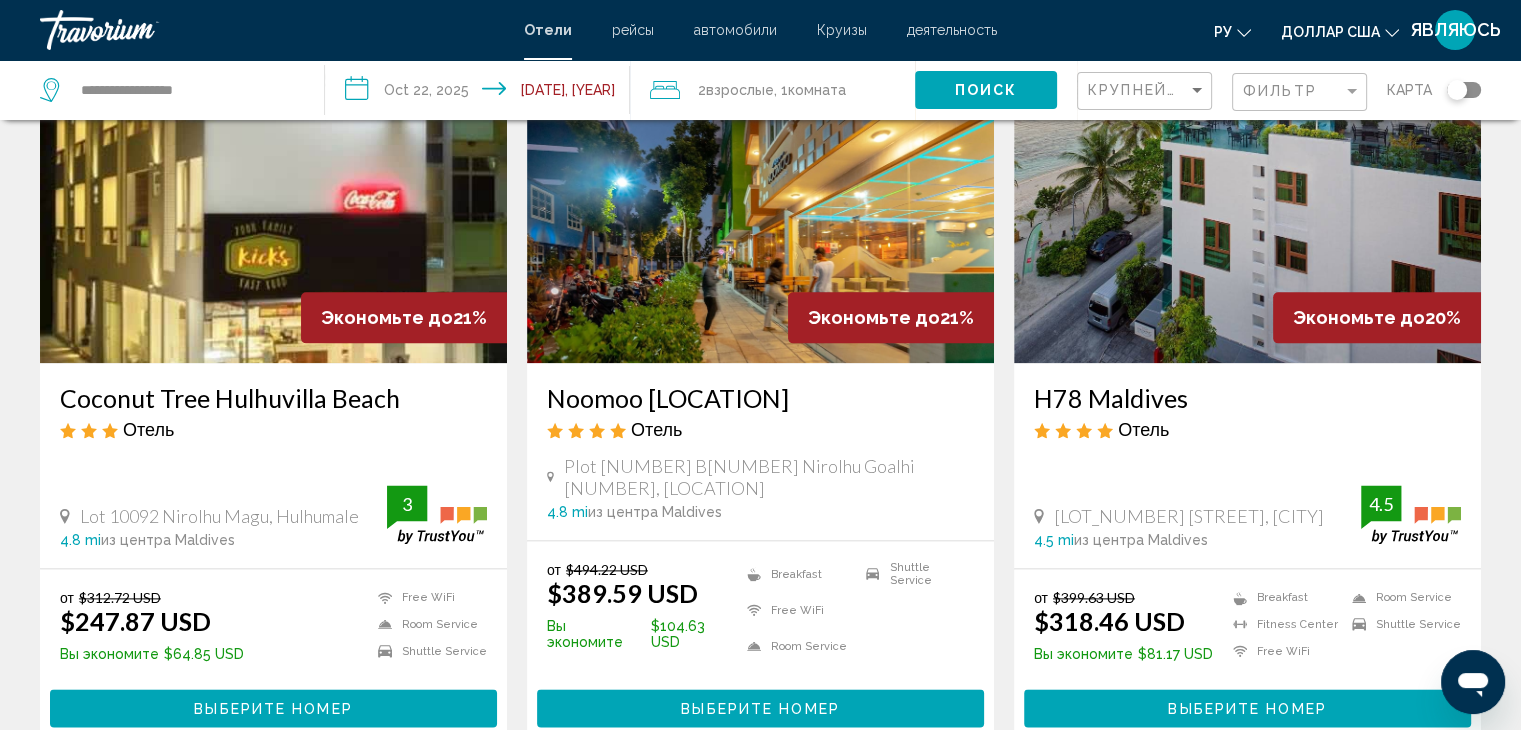 scroll, scrollTop: 2600, scrollLeft: 0, axis: vertical 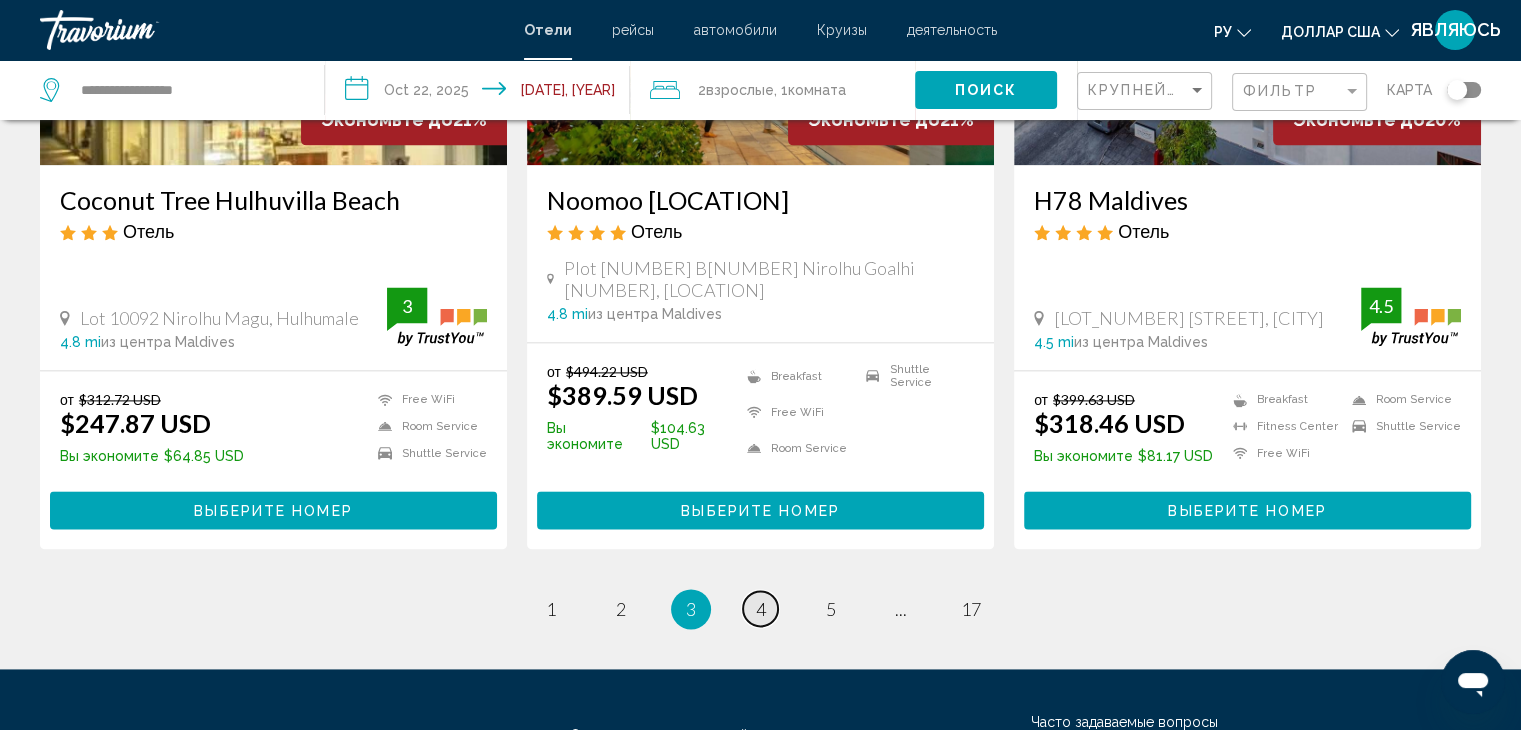 click on "page  4" at bounding box center (760, 608) 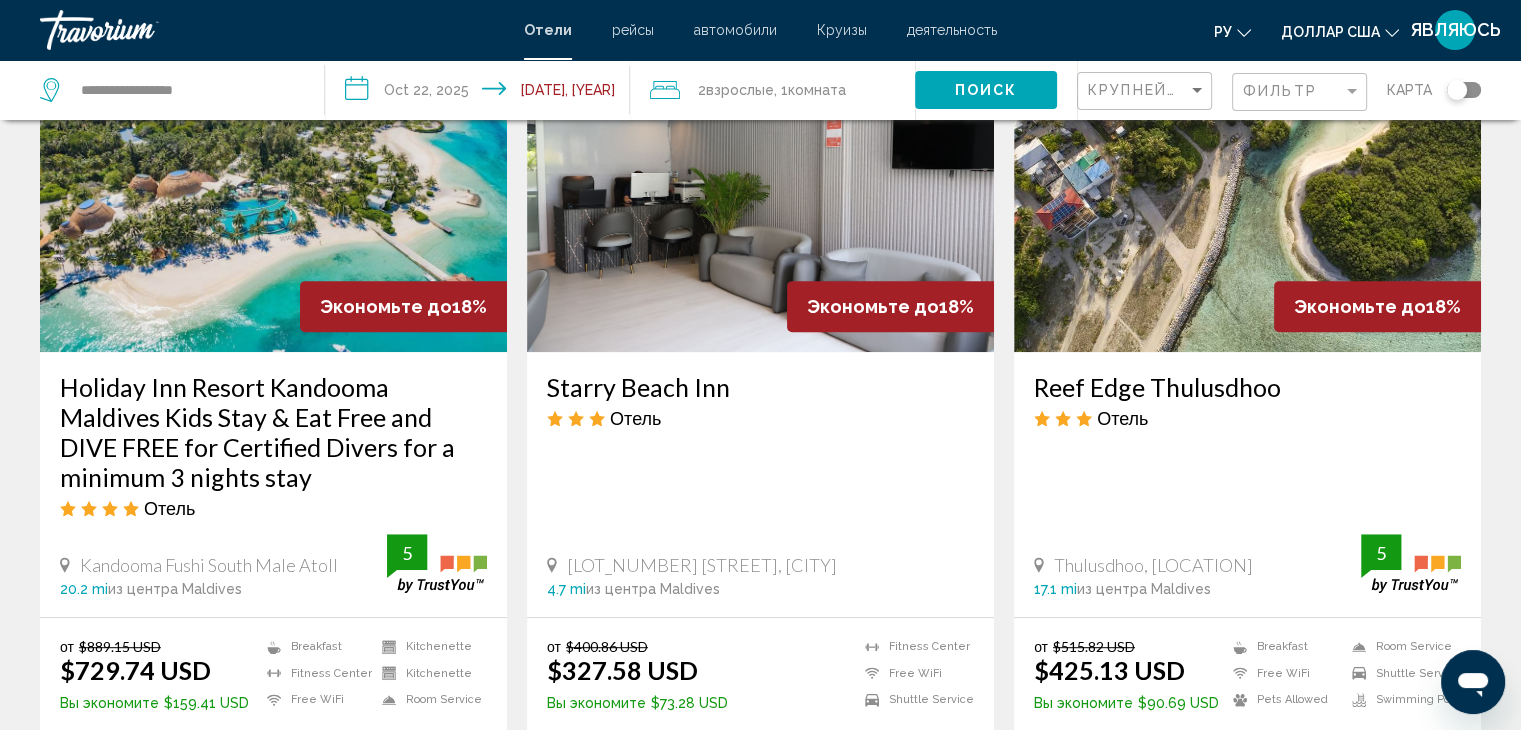 scroll, scrollTop: 1200, scrollLeft: 0, axis: vertical 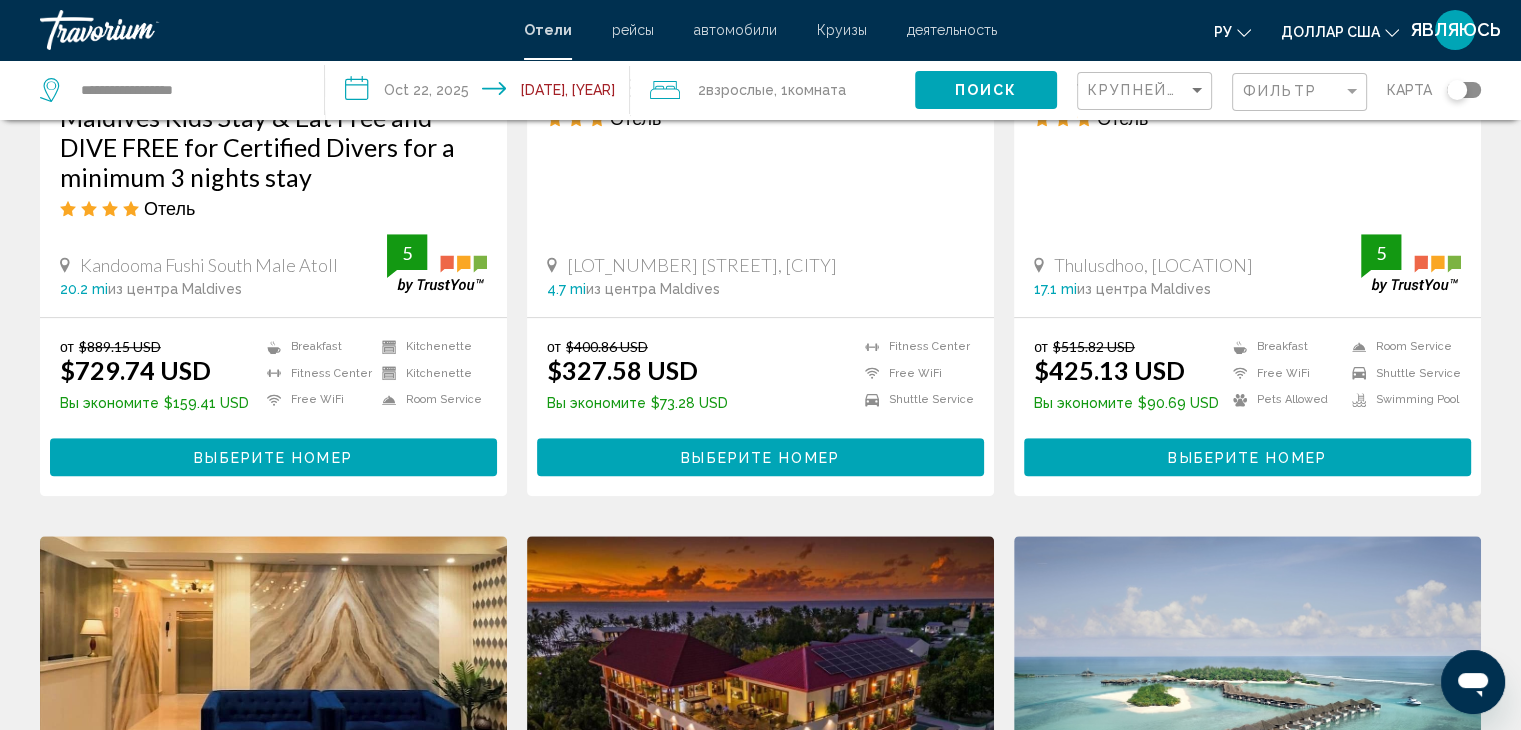 click on "Выберите номер" at bounding box center (273, 458) 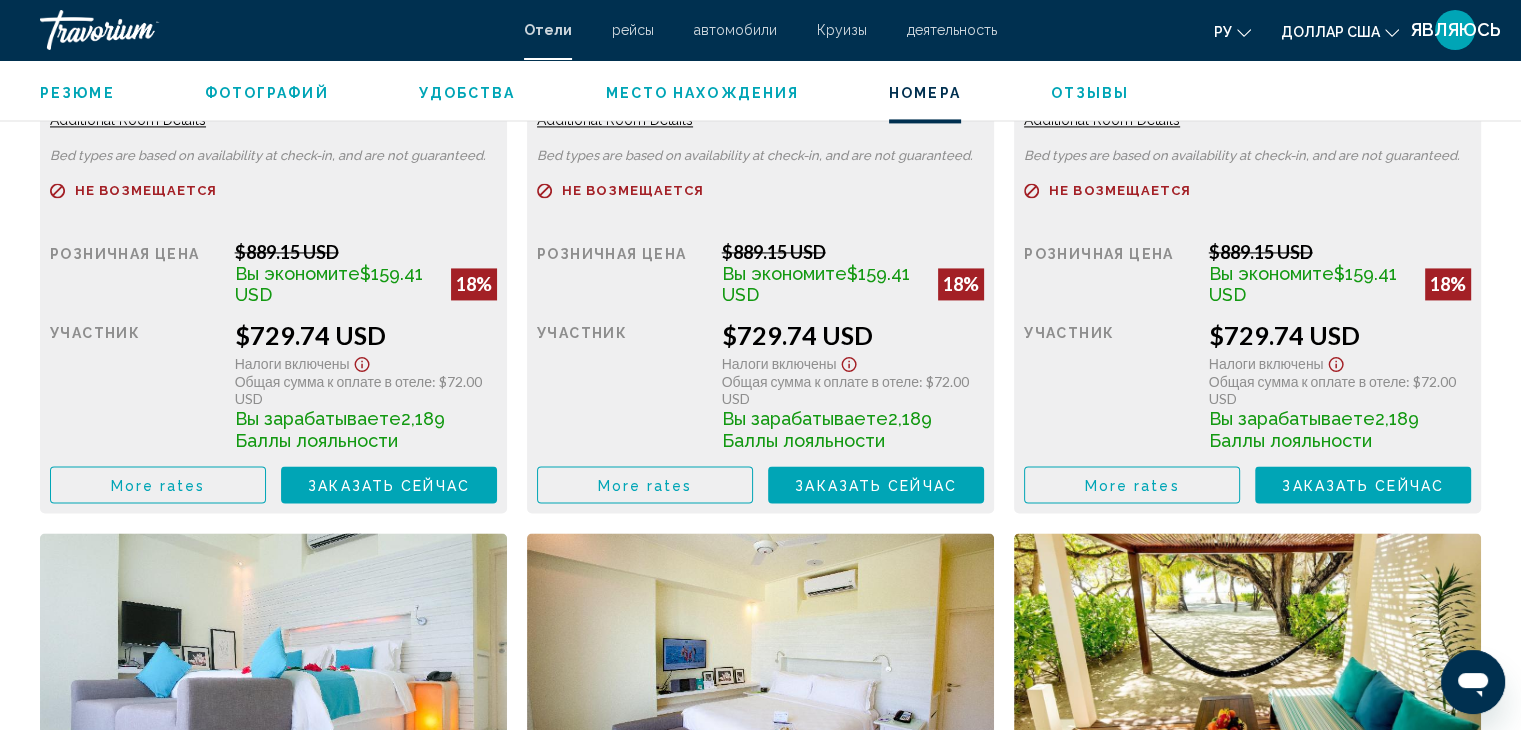 scroll, scrollTop: 3000, scrollLeft: 0, axis: vertical 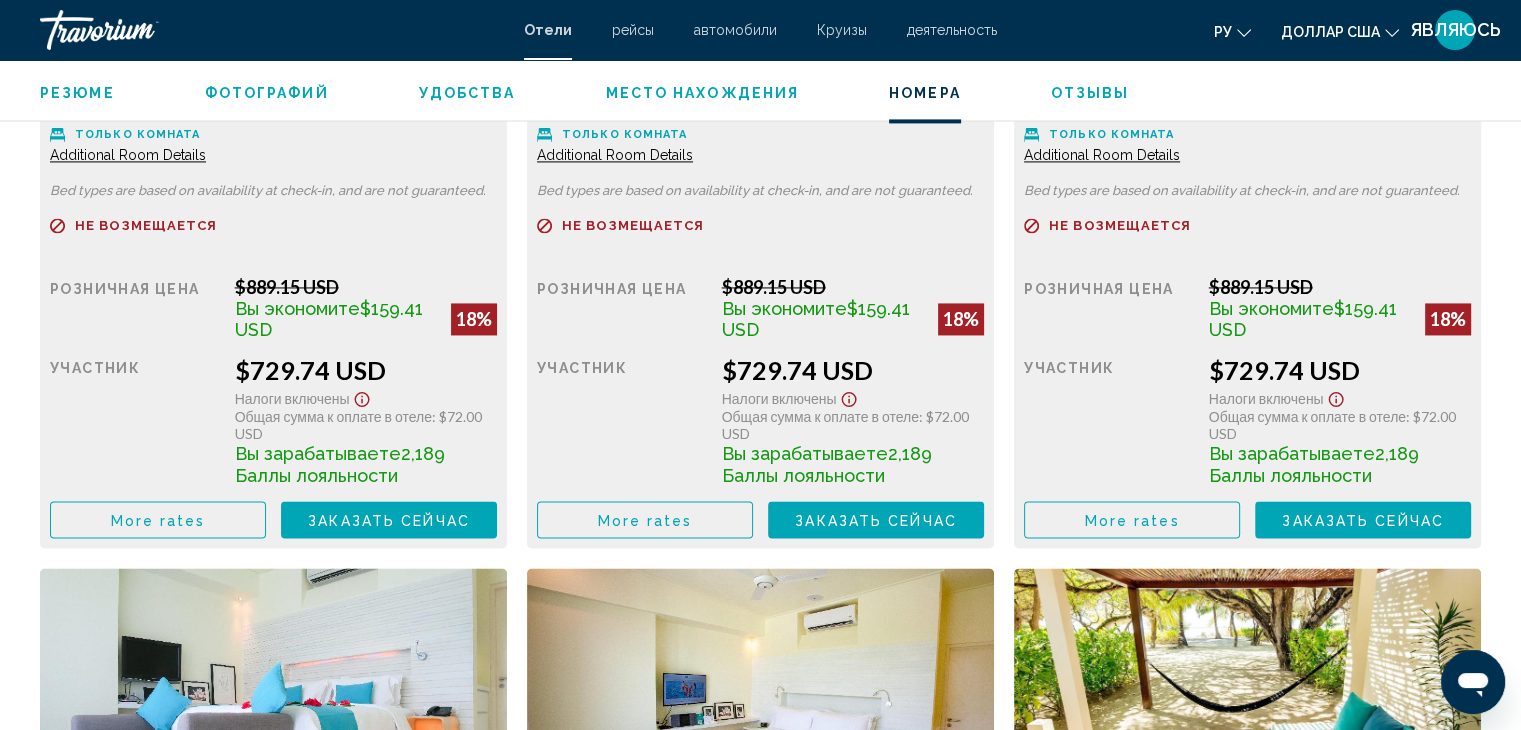 click 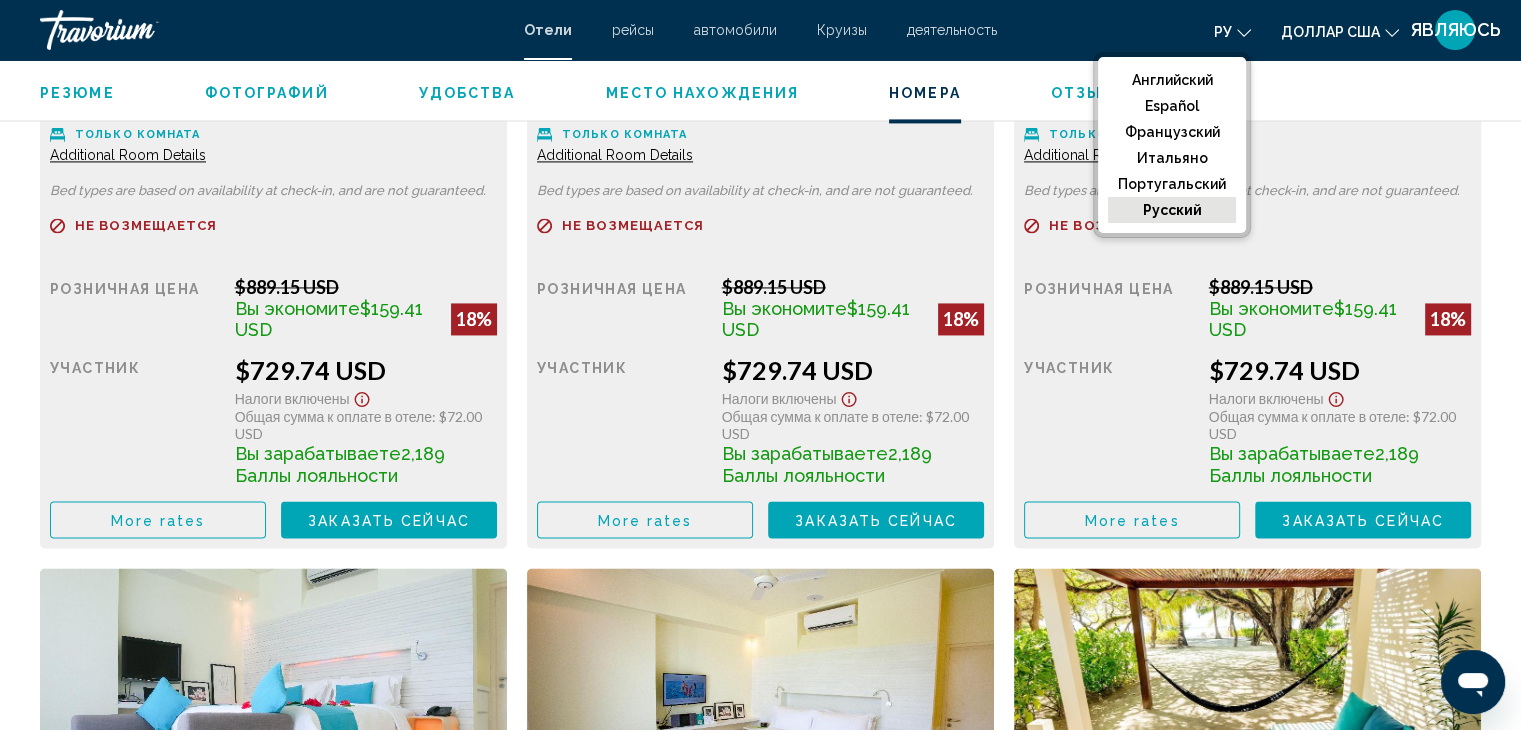 click on "русский" 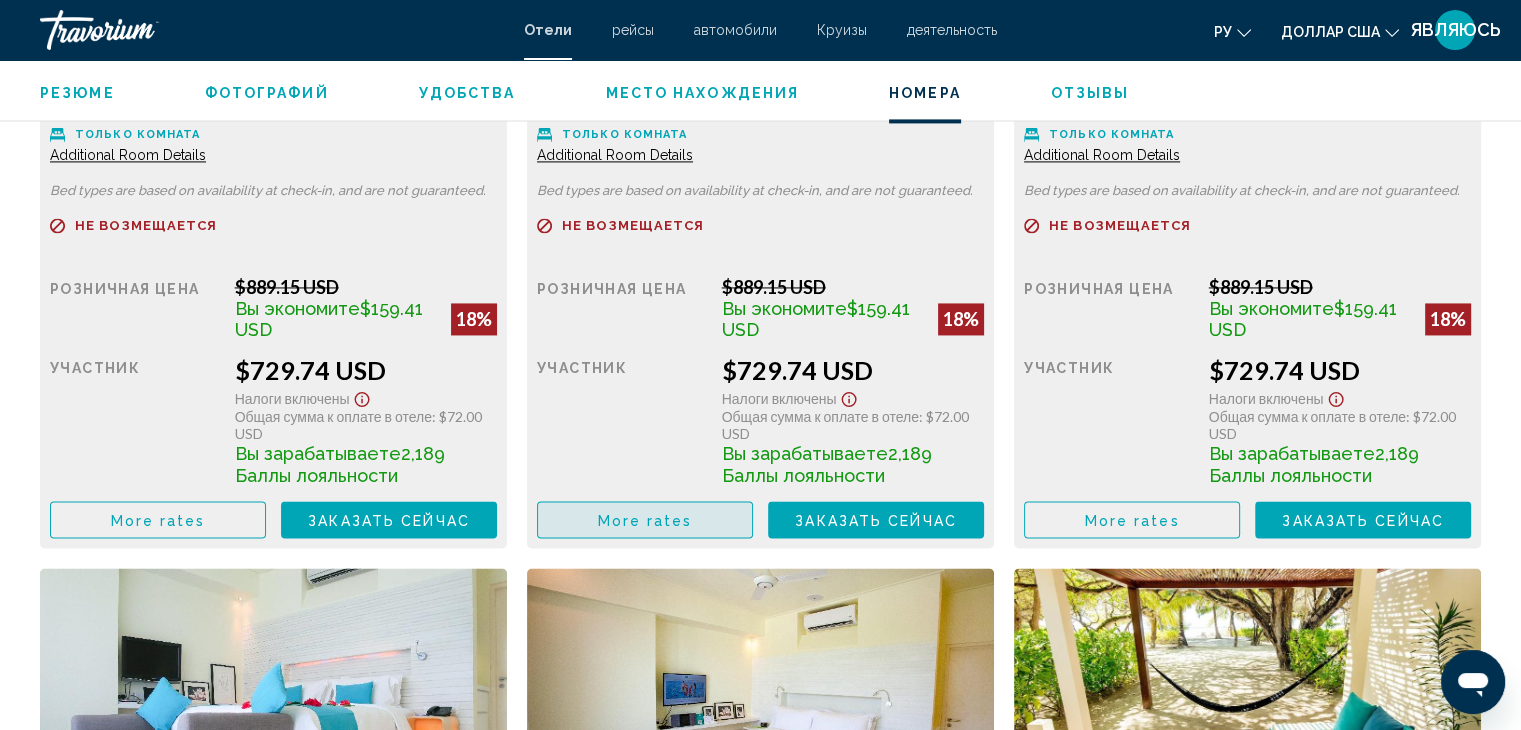 click on "More rates" at bounding box center [645, 520] 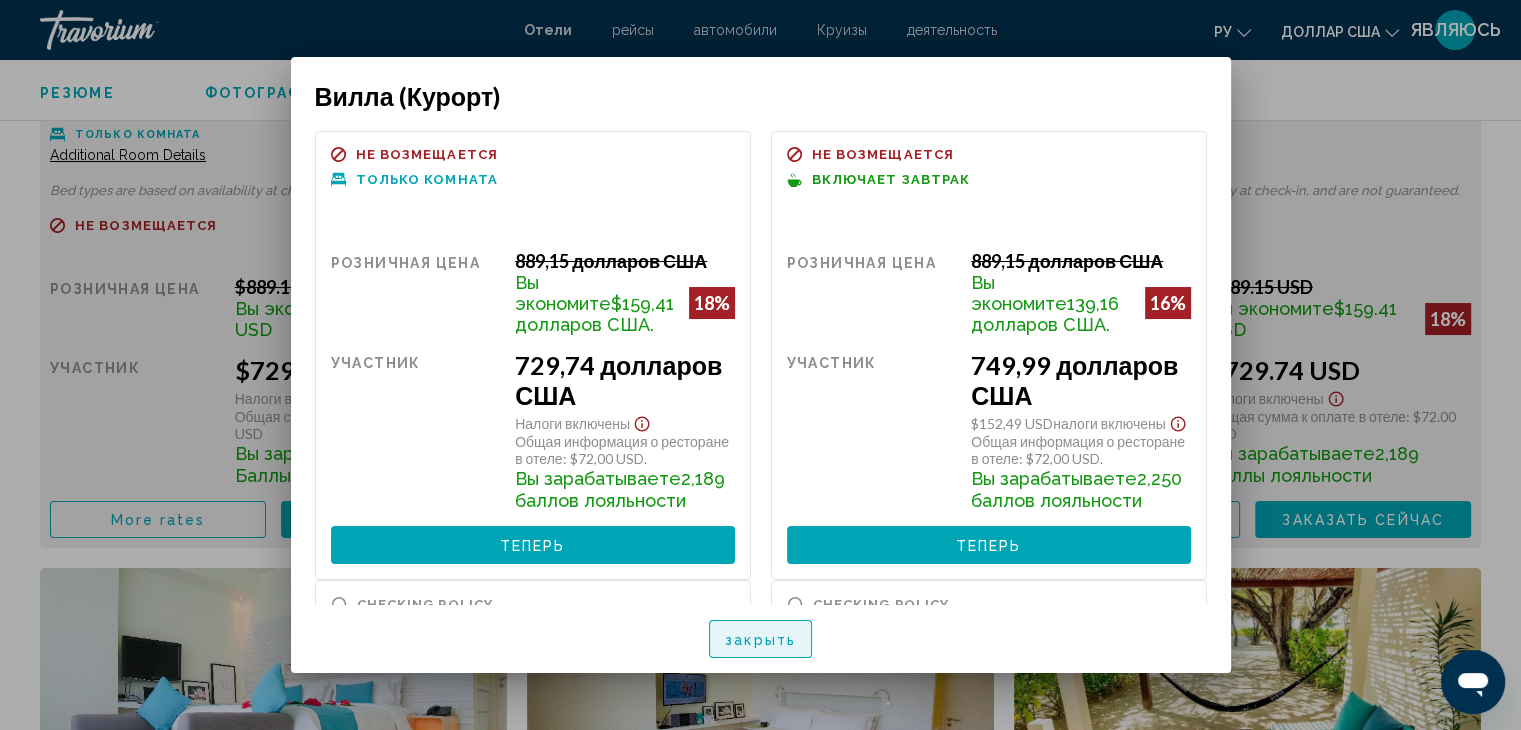 click on "закрыть" at bounding box center (760, 640) 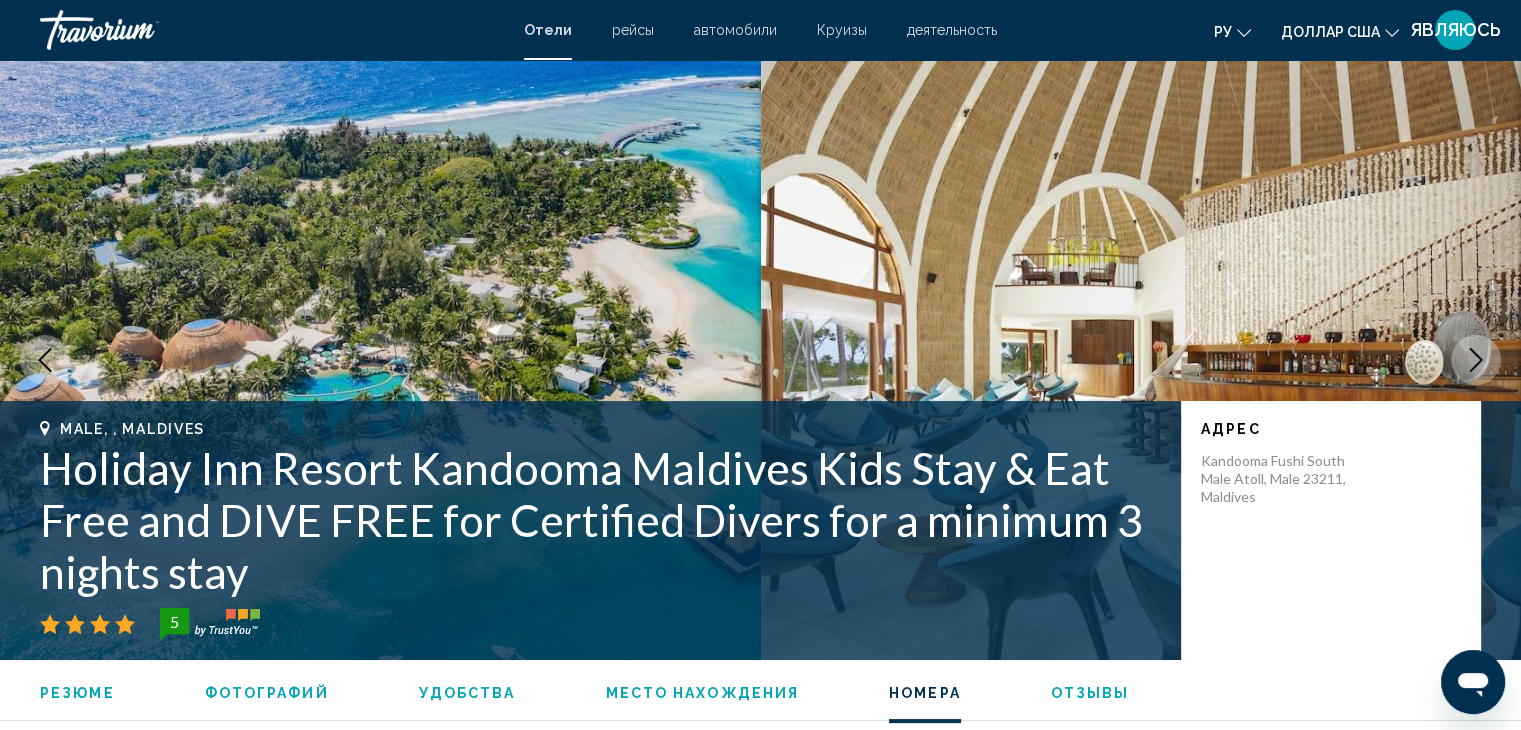 scroll, scrollTop: 3000, scrollLeft: 0, axis: vertical 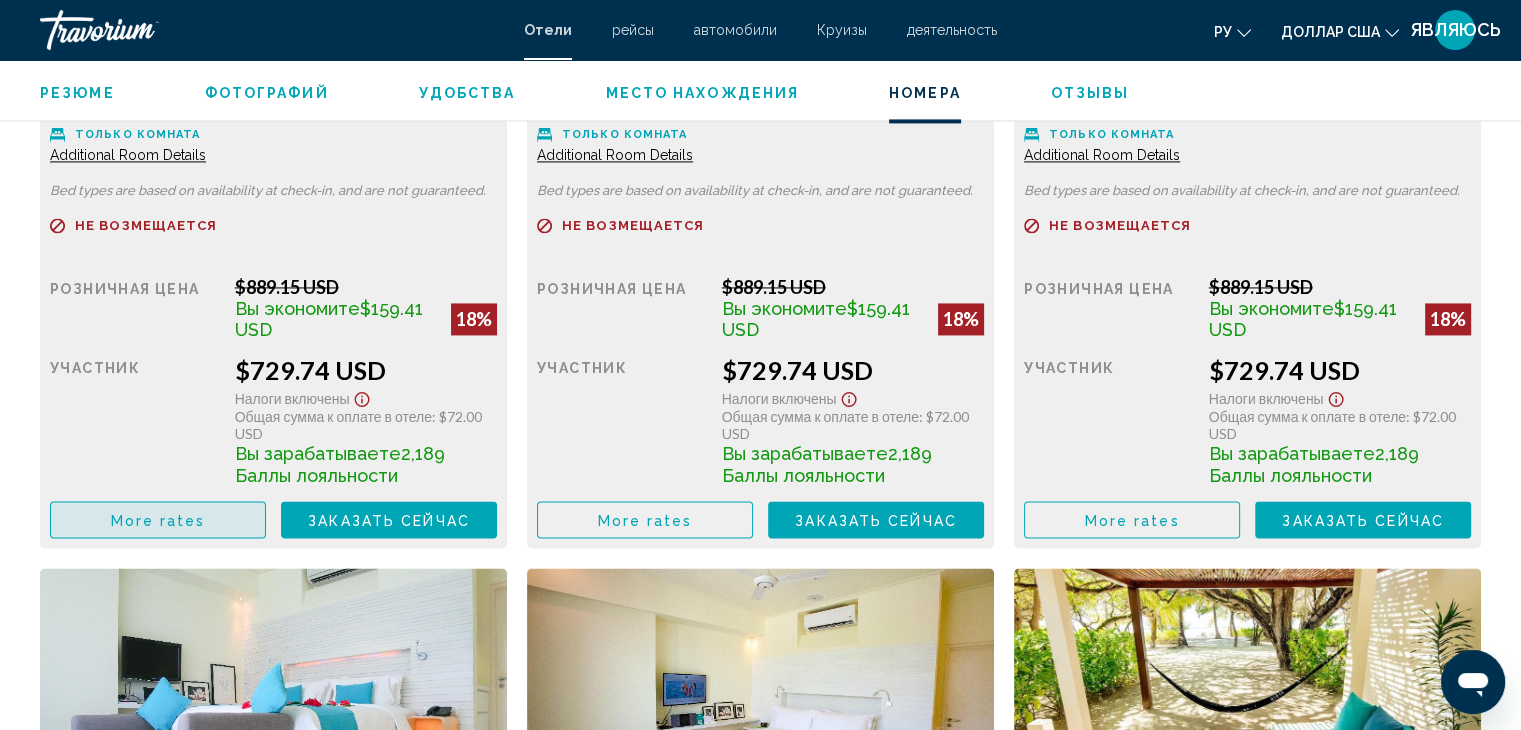 click on "More rates" at bounding box center (158, 520) 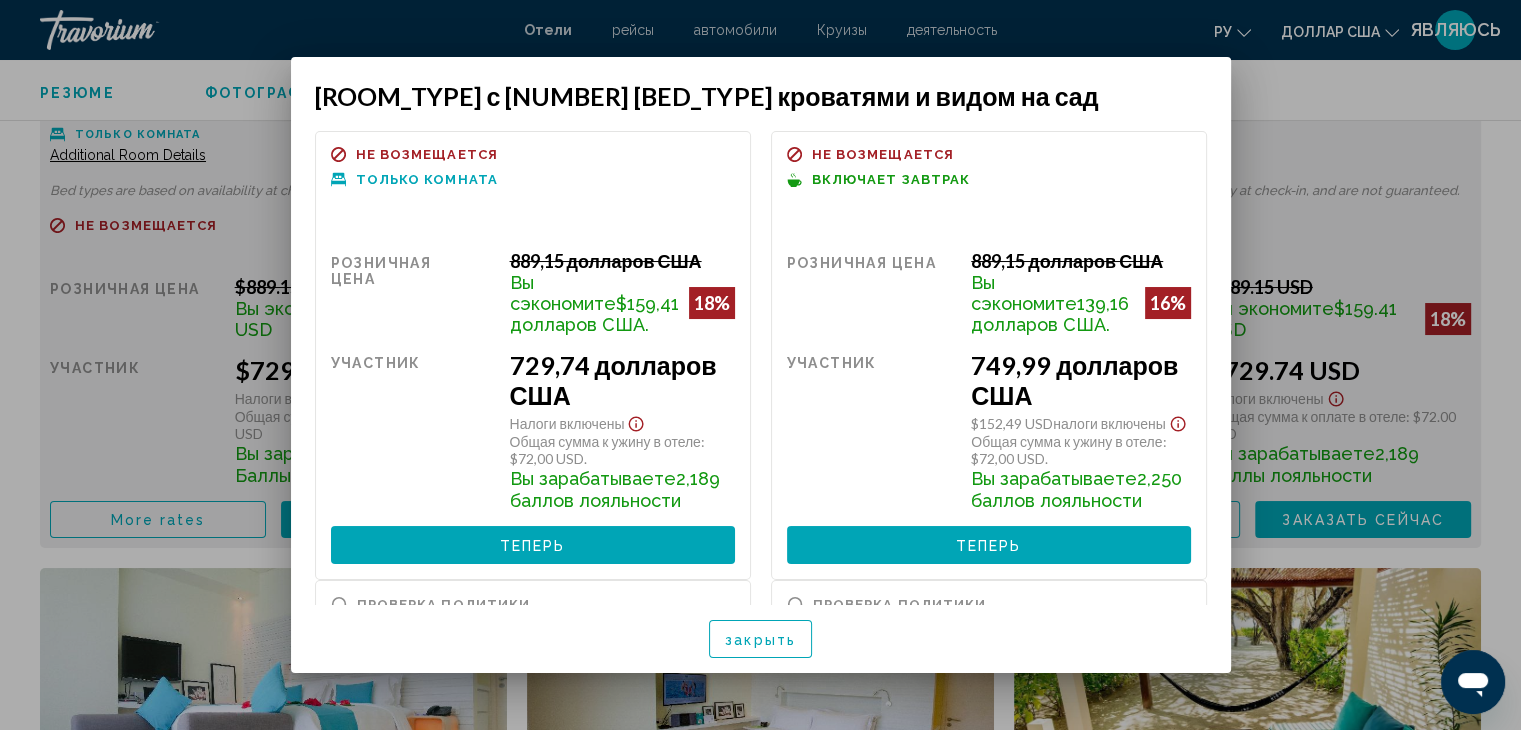 click at bounding box center [760, 365] 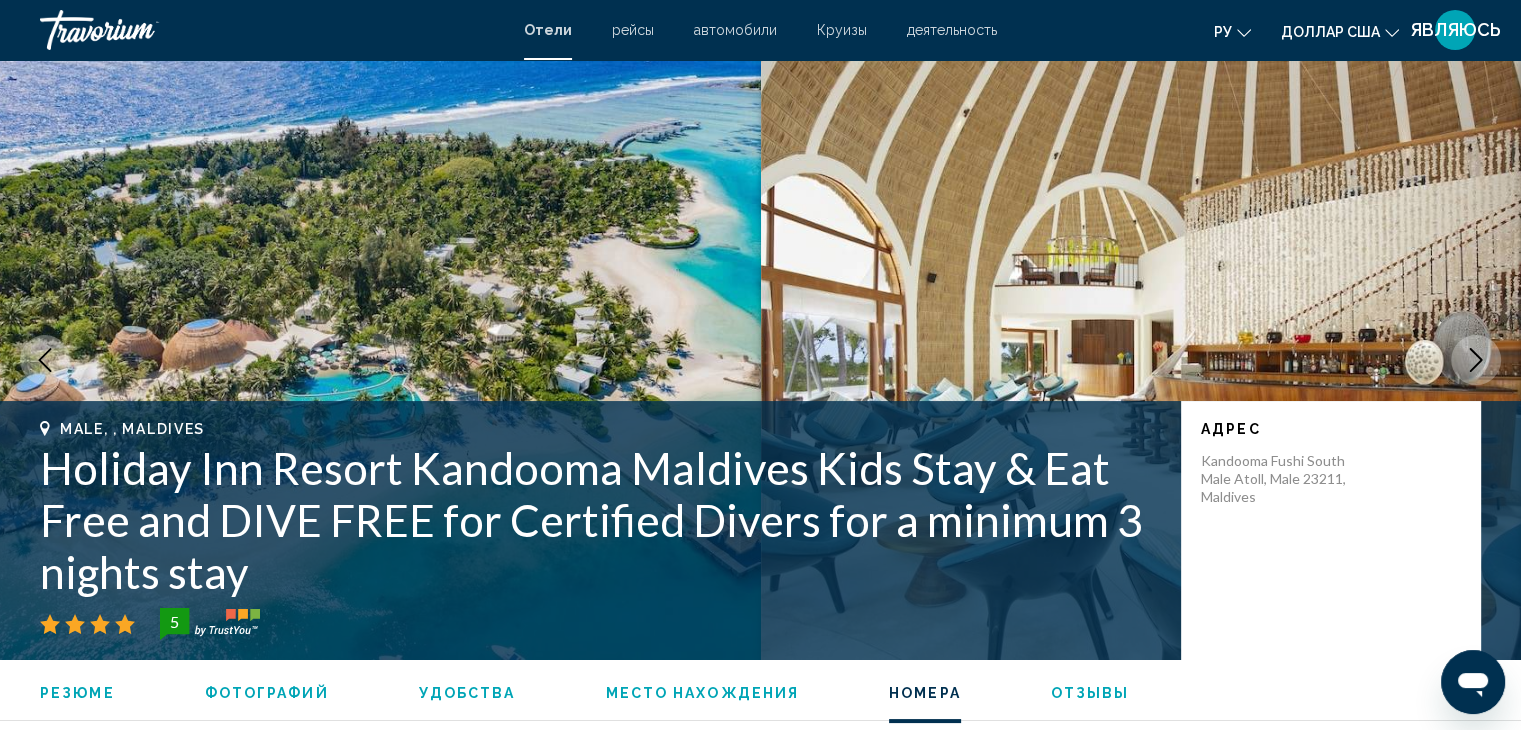 scroll, scrollTop: 3000, scrollLeft: 0, axis: vertical 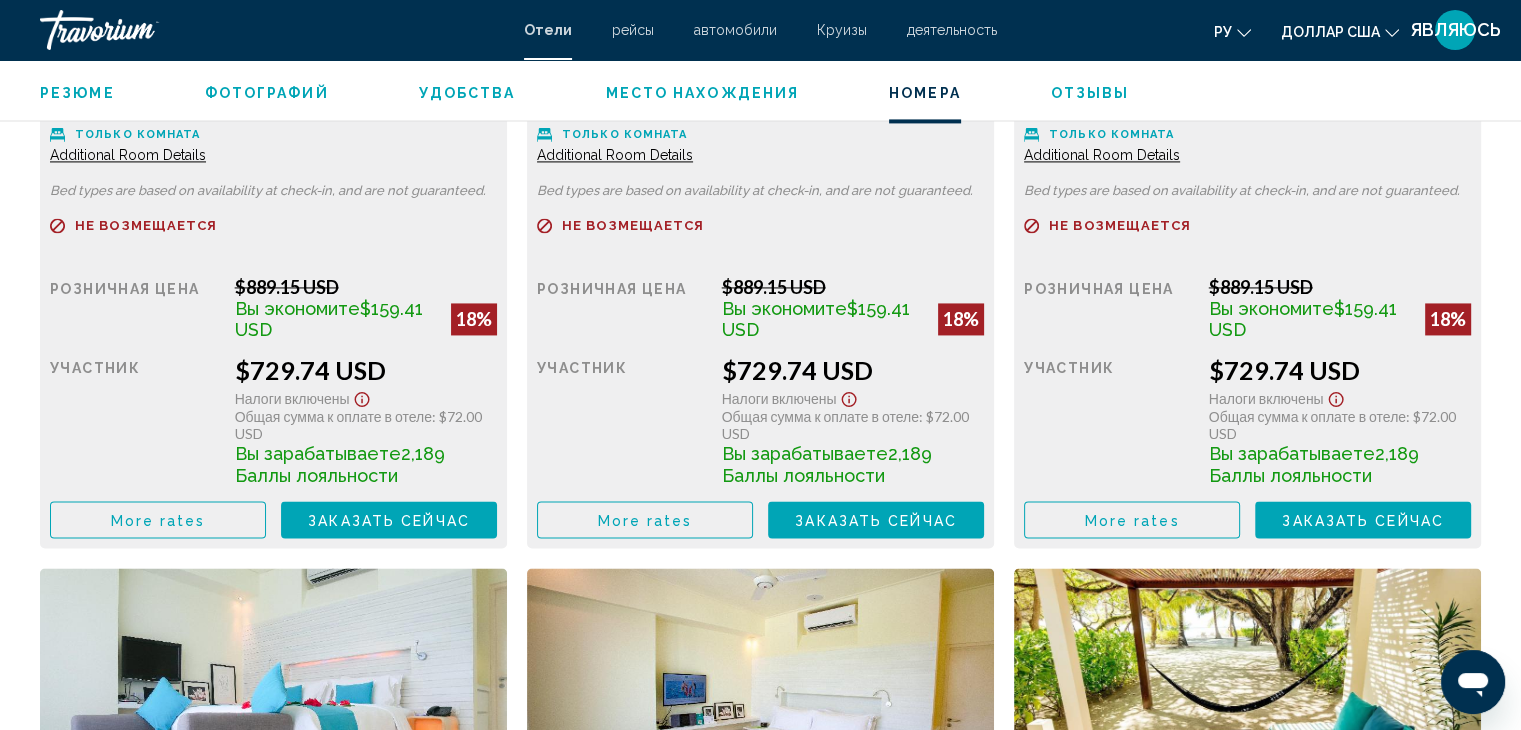 click on "More rates" at bounding box center (158, 520) 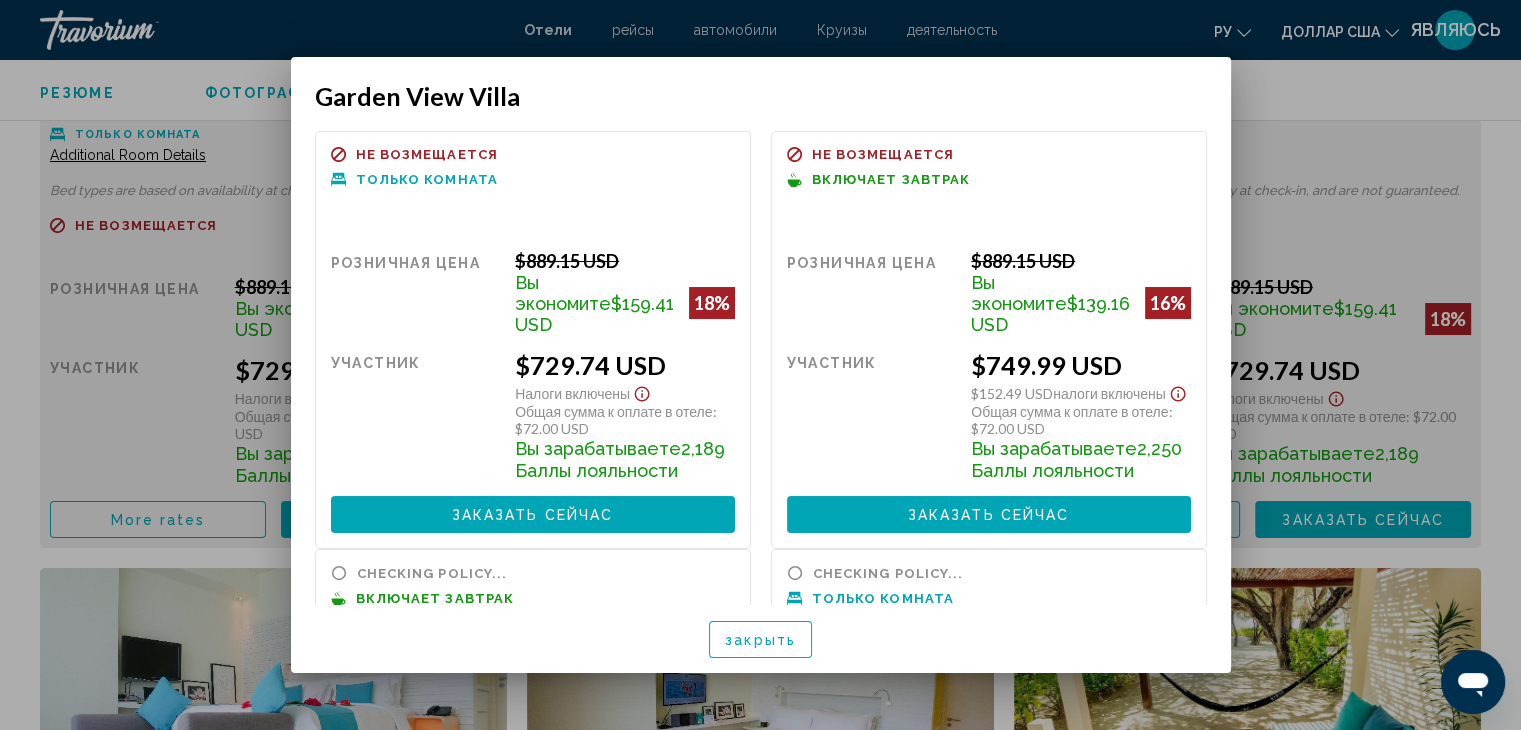 scroll, scrollTop: 0, scrollLeft: 0, axis: both 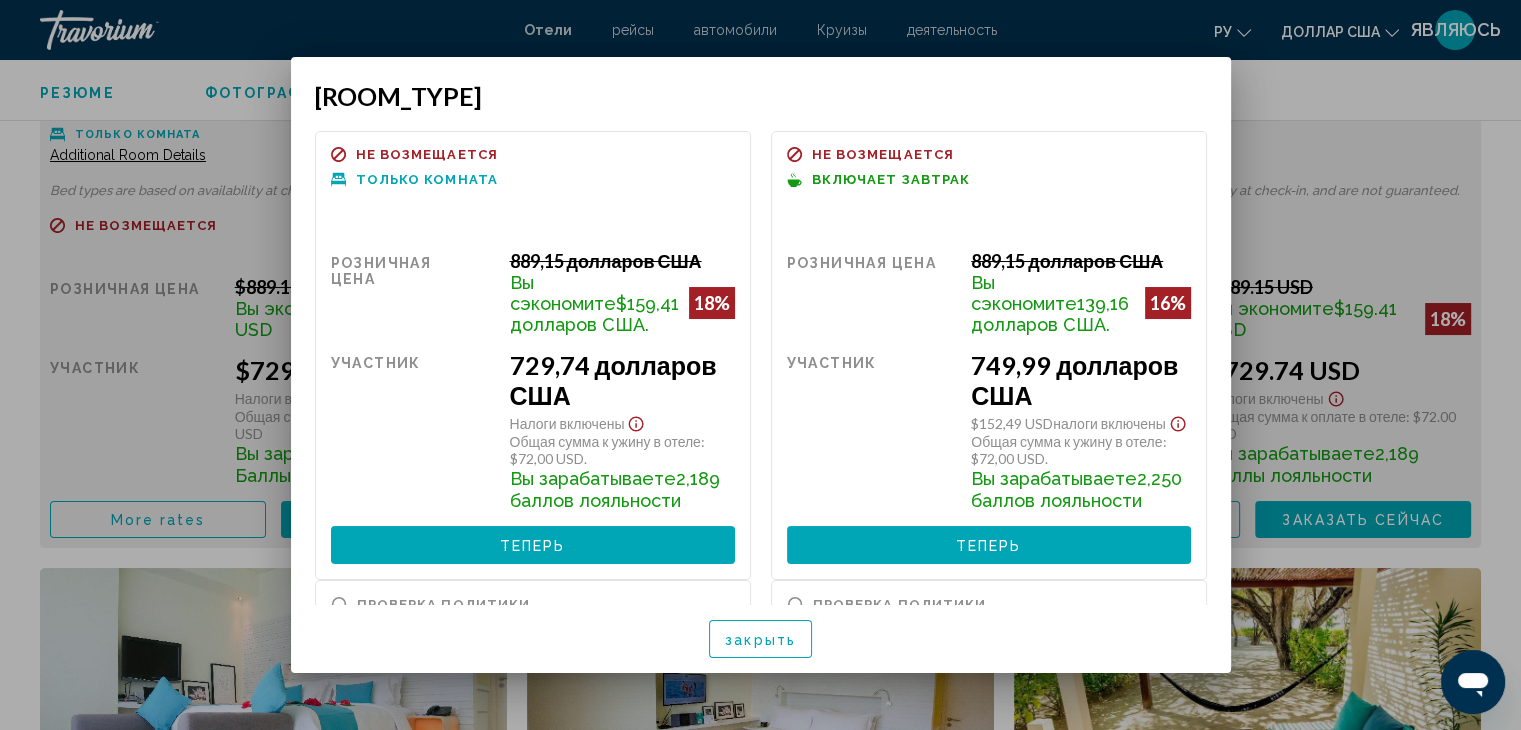 click at bounding box center (760, 365) 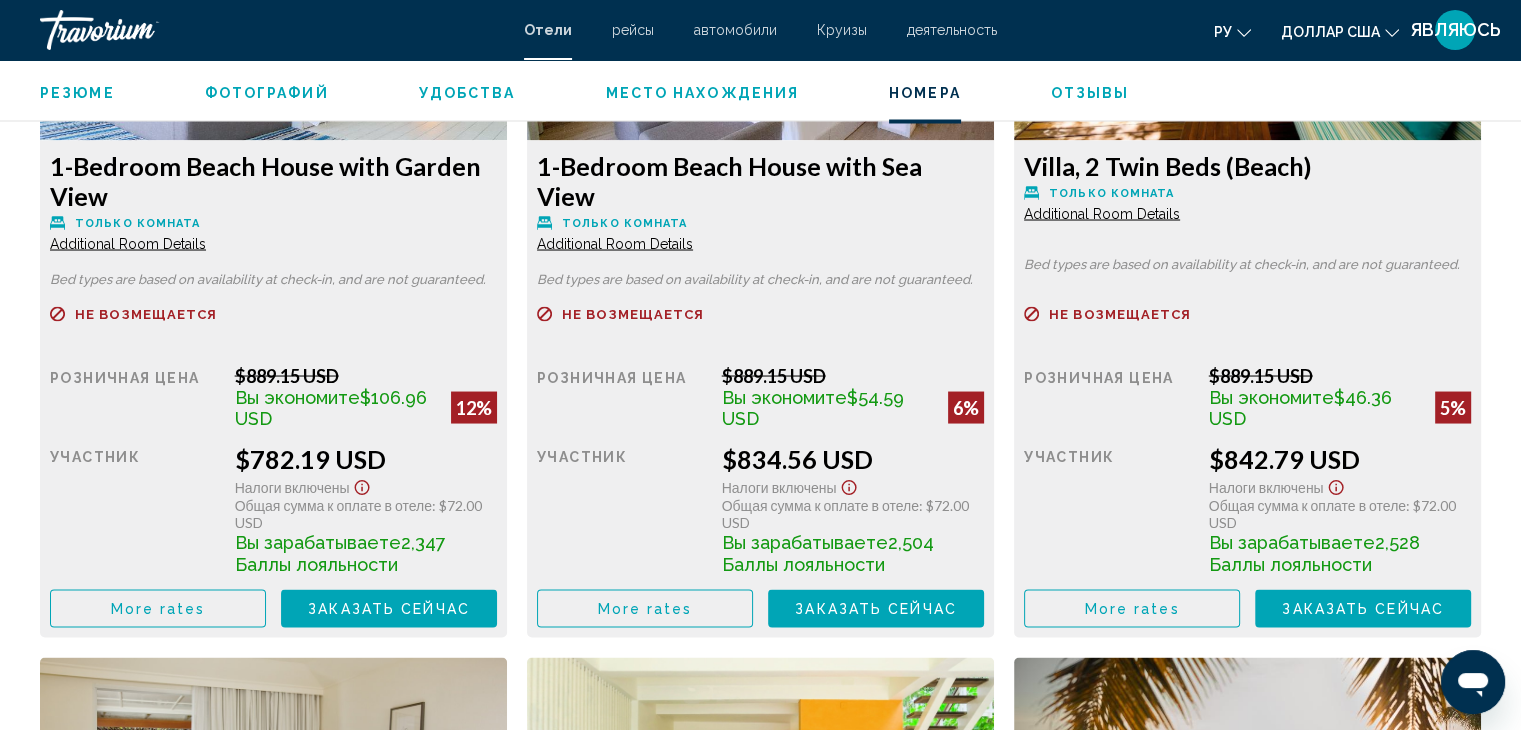 scroll, scrollTop: 3700, scrollLeft: 0, axis: vertical 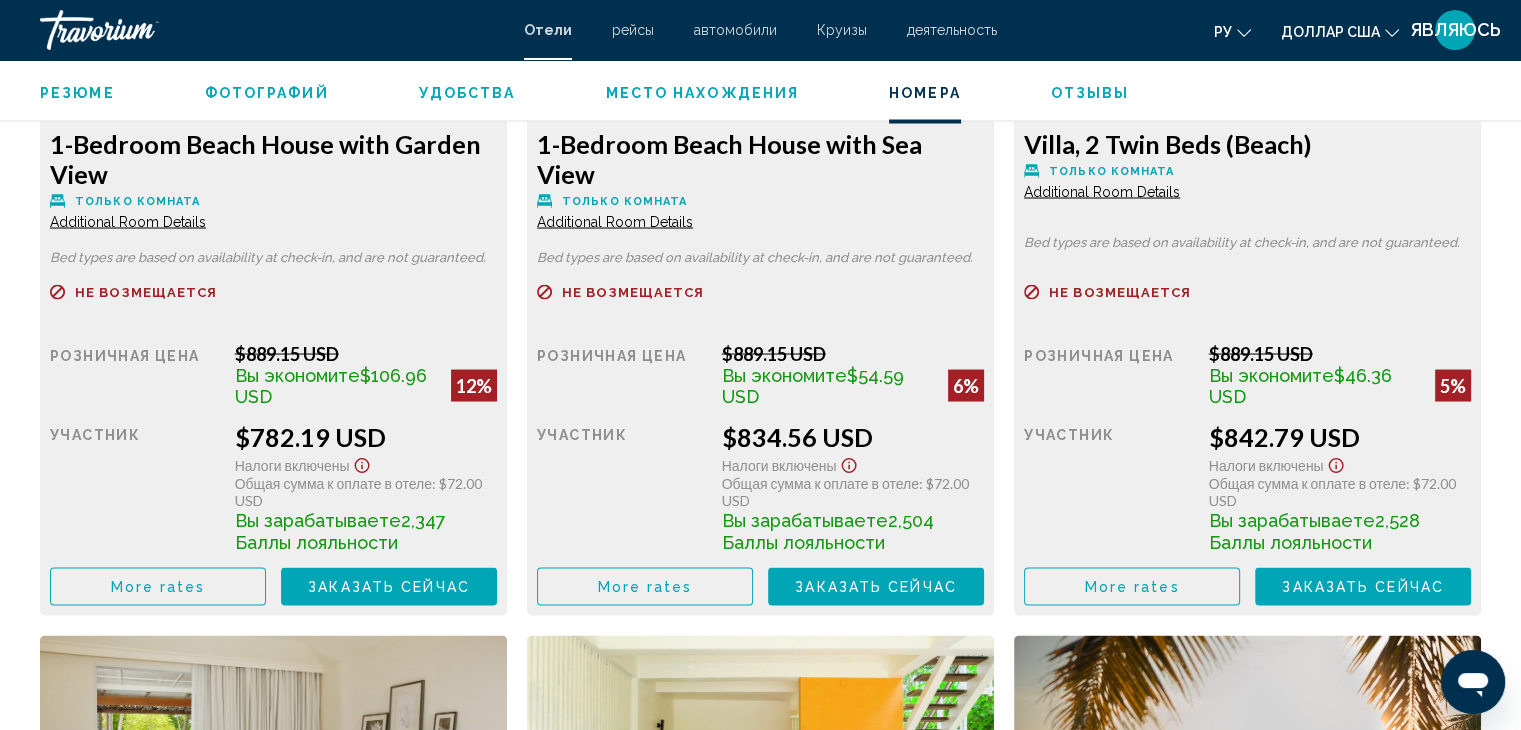 click on "More rates" at bounding box center [158, -180] 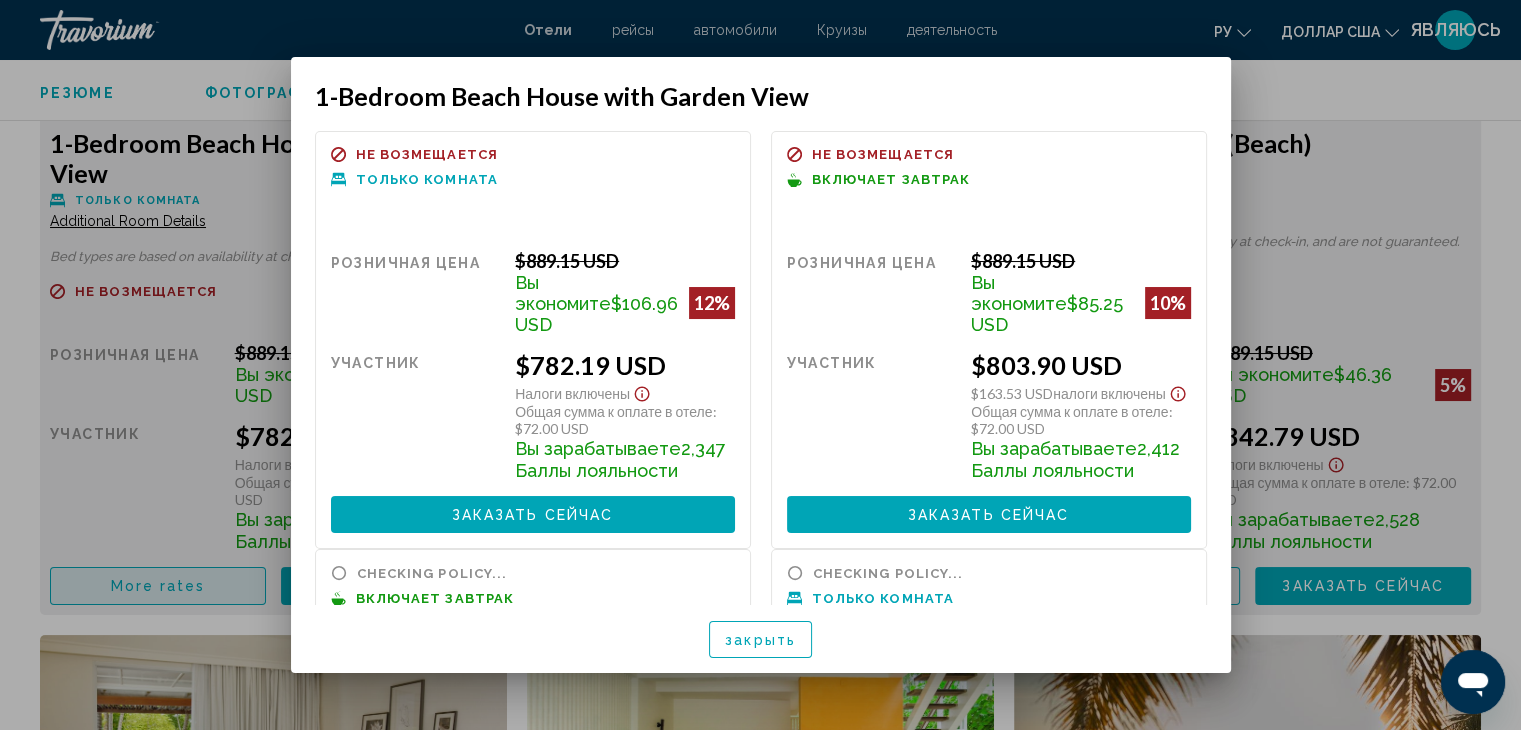scroll, scrollTop: 0, scrollLeft: 0, axis: both 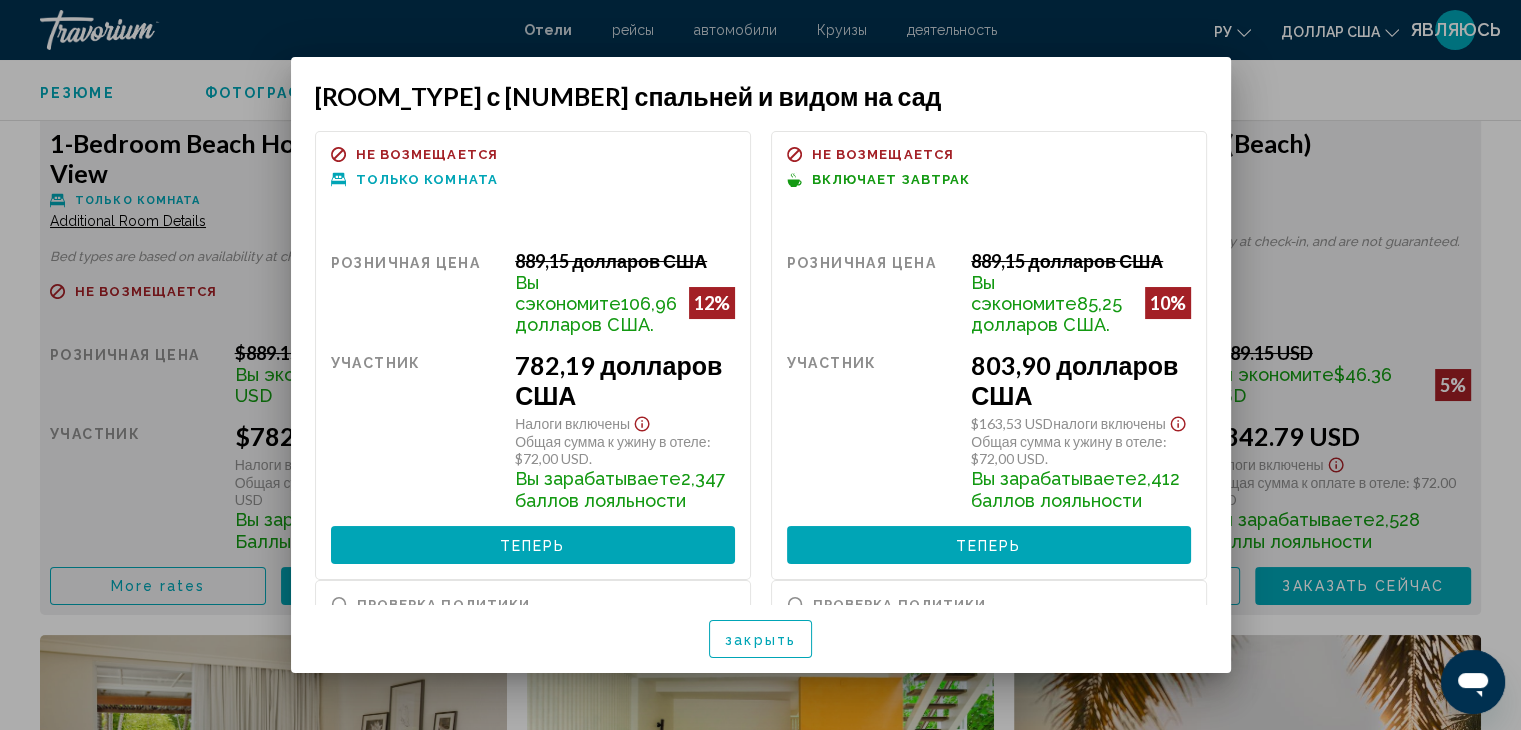 click at bounding box center (760, 365) 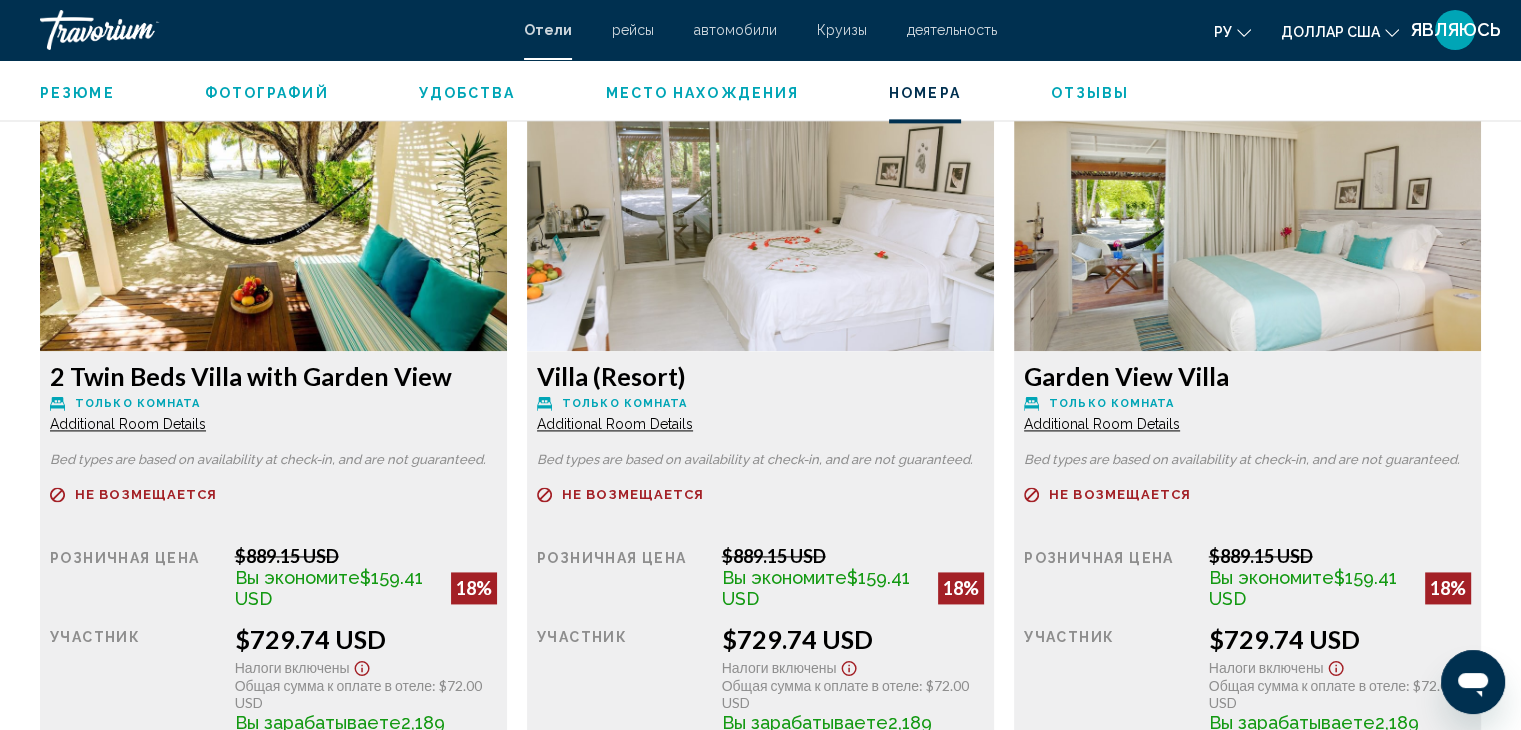 scroll, scrollTop: 2999, scrollLeft: 0, axis: vertical 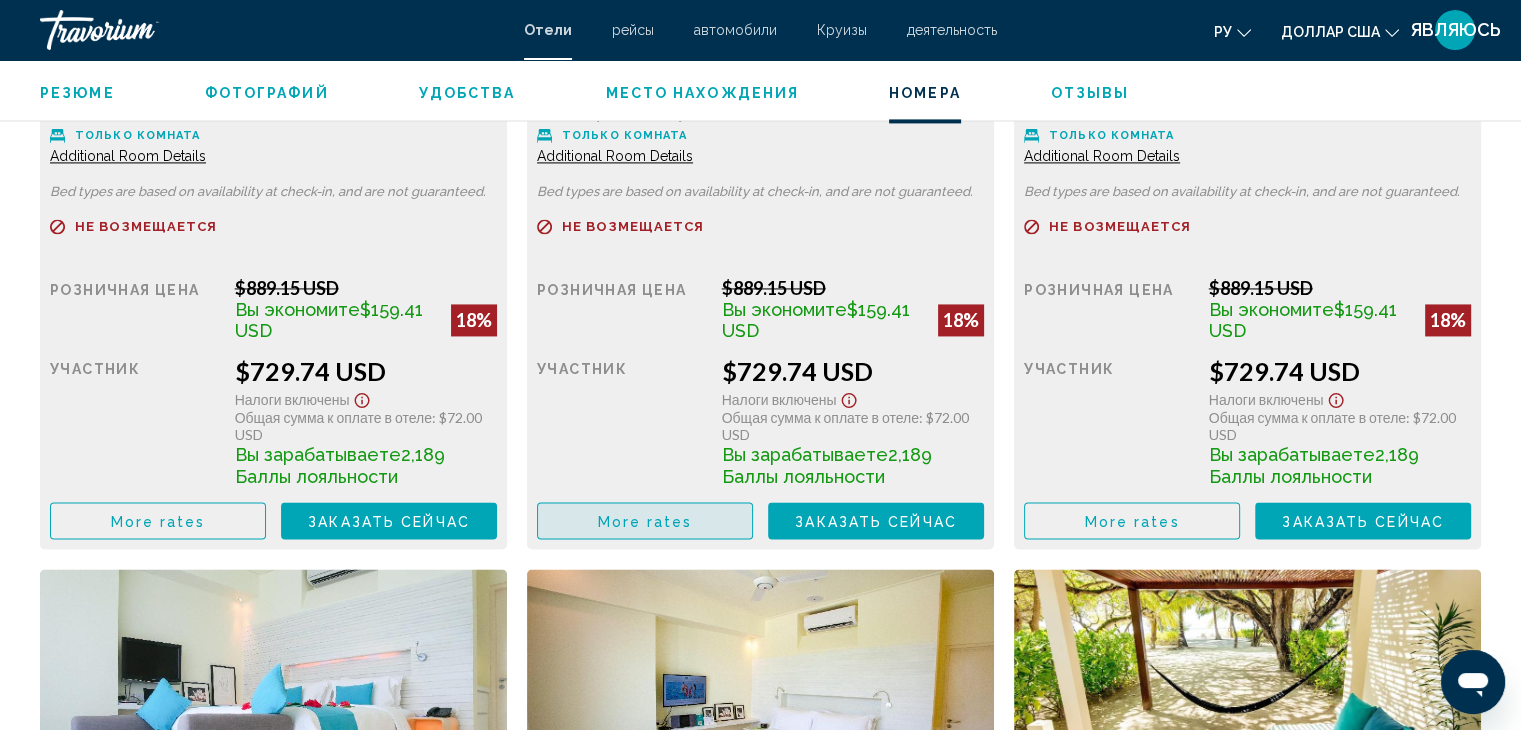 click on "More rates" at bounding box center (645, 520) 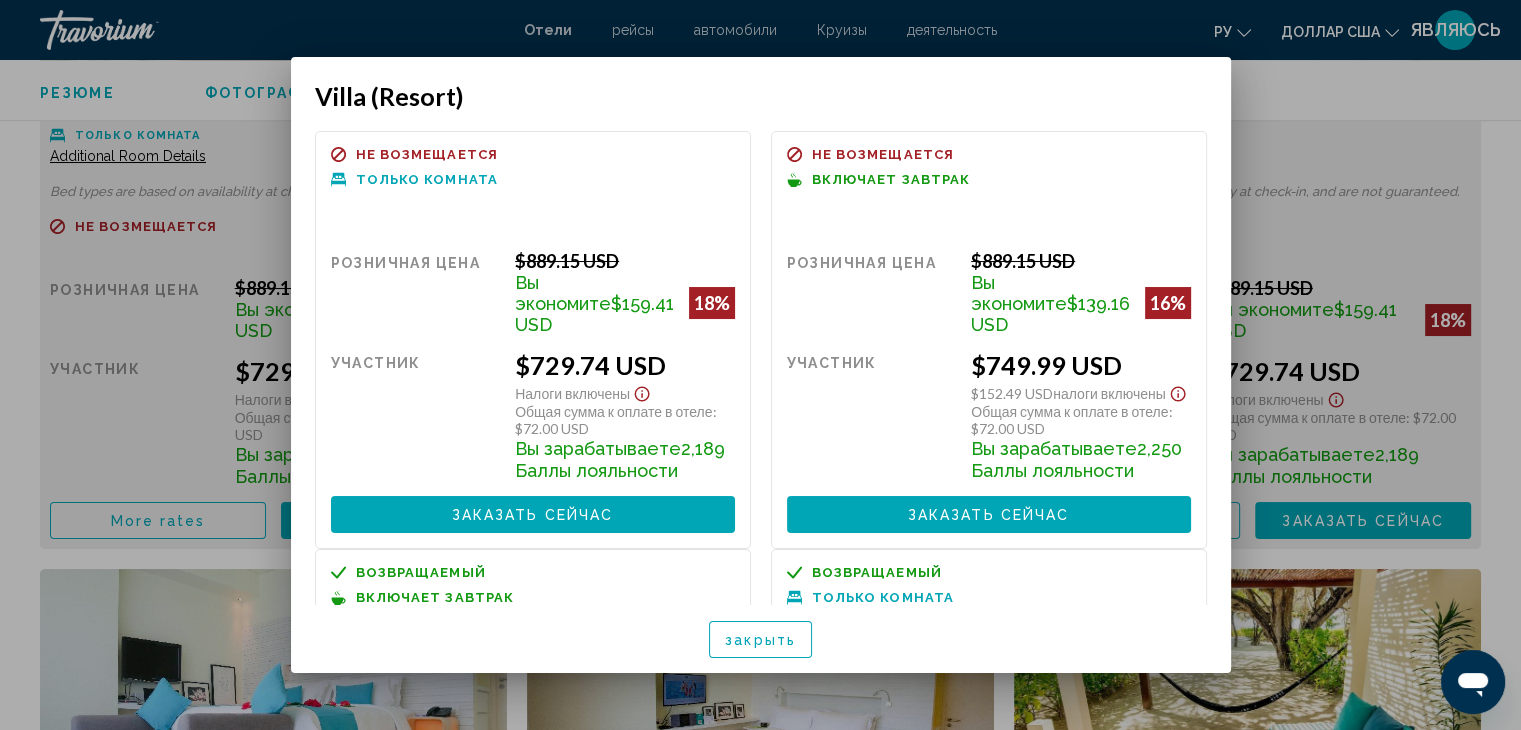 scroll, scrollTop: 0, scrollLeft: 0, axis: both 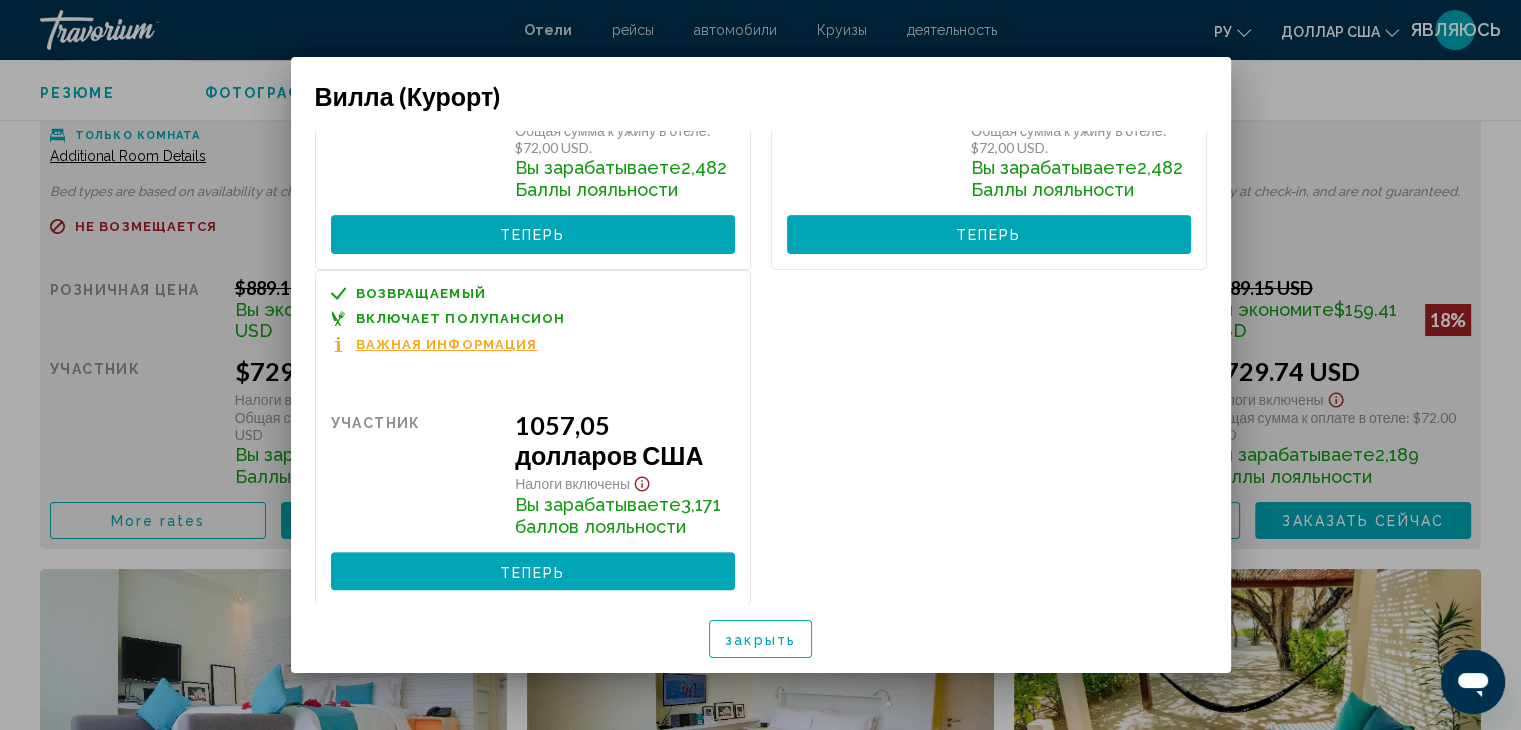 drag, startPoint x: 1257, startPoint y: 89, endPoint x: 1259, endPoint y: 111, distance: 22.090721 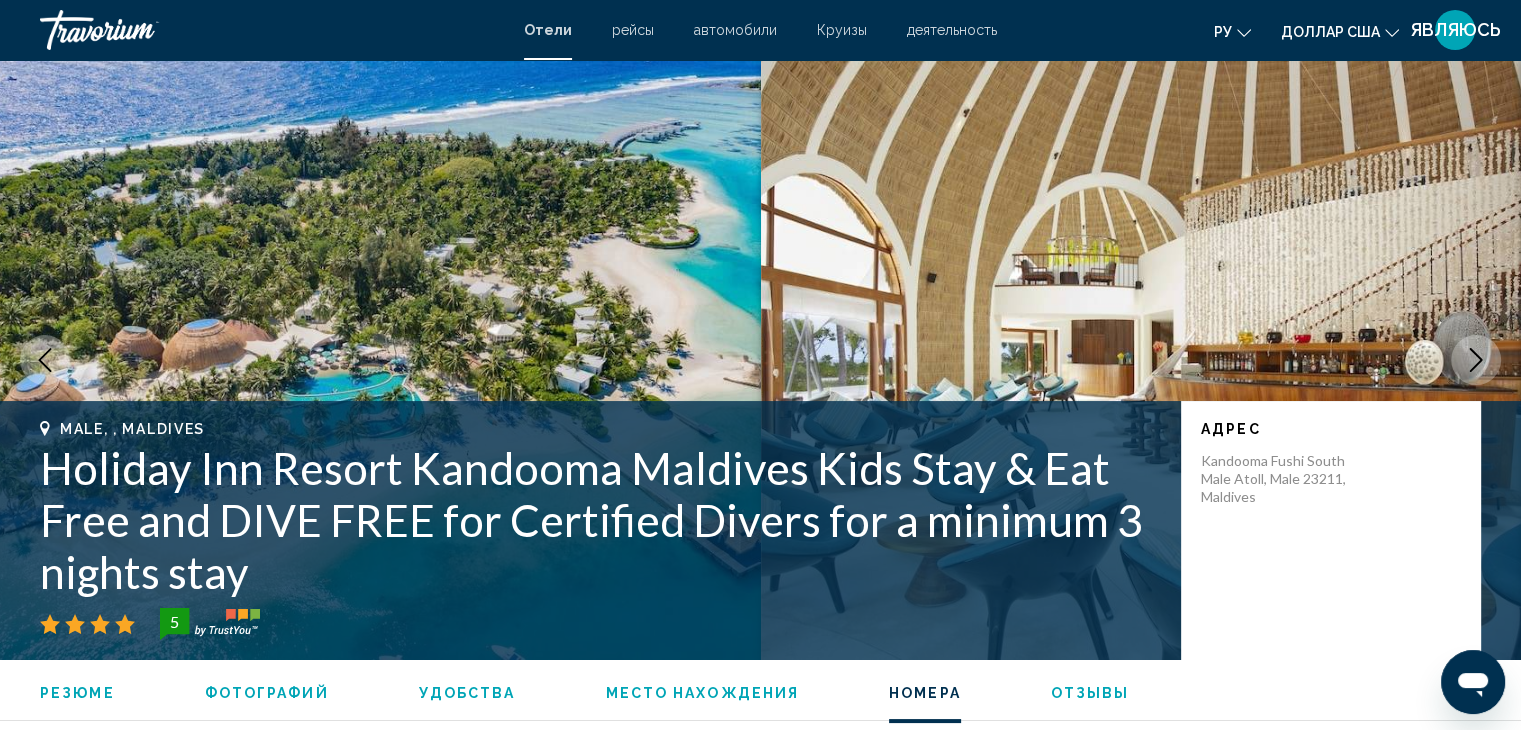 scroll, scrollTop: 2999, scrollLeft: 0, axis: vertical 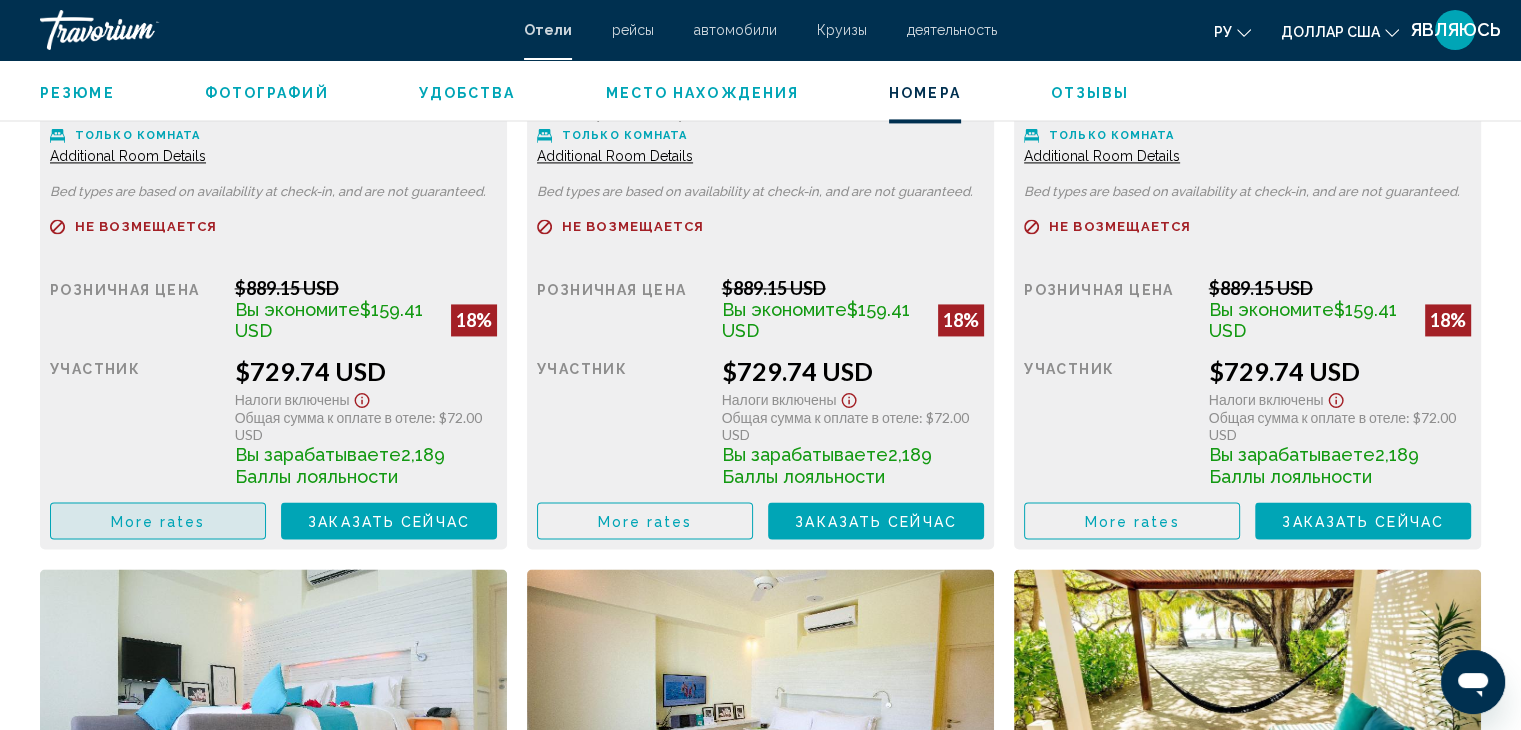 click on "More rates" at bounding box center (158, 521) 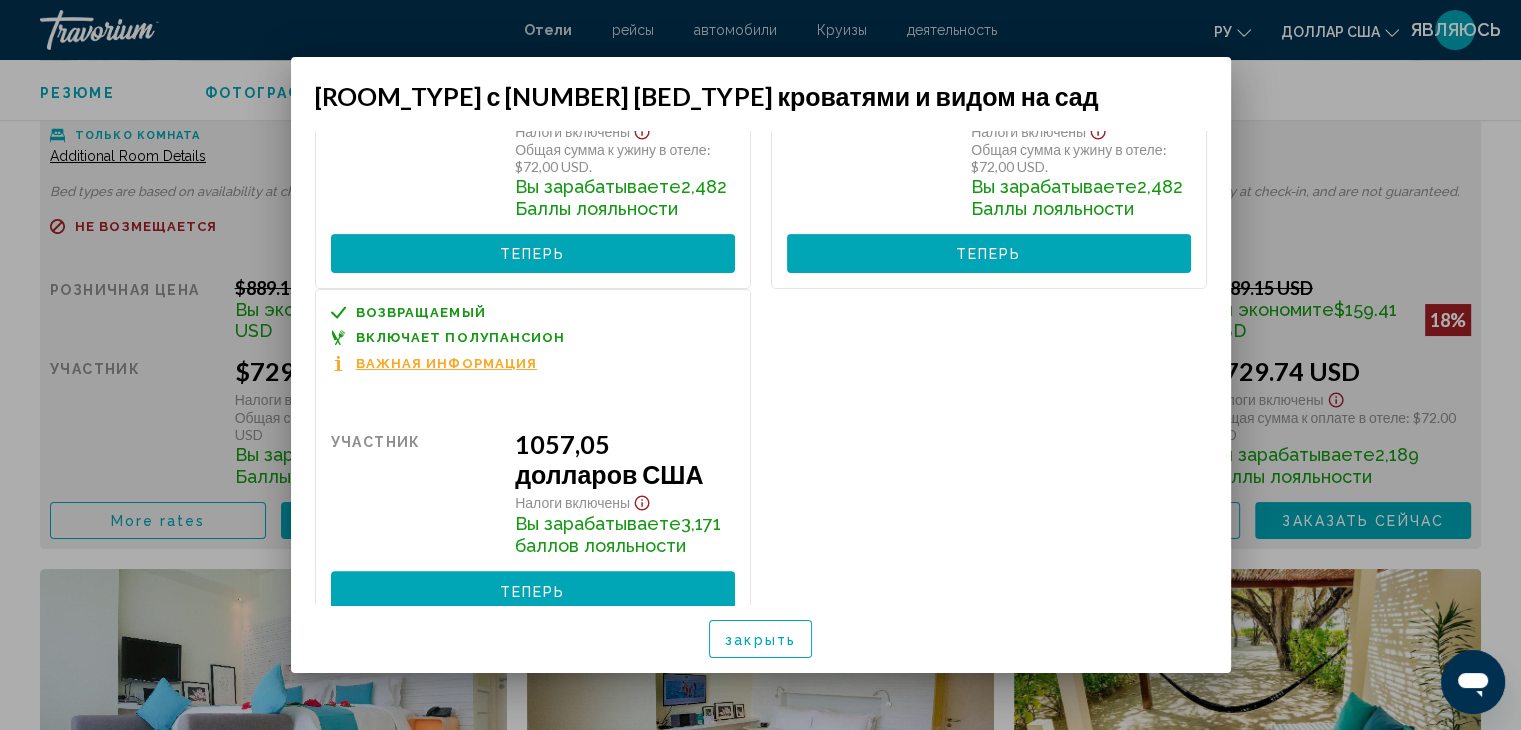 scroll, scrollTop: 774, scrollLeft: 0, axis: vertical 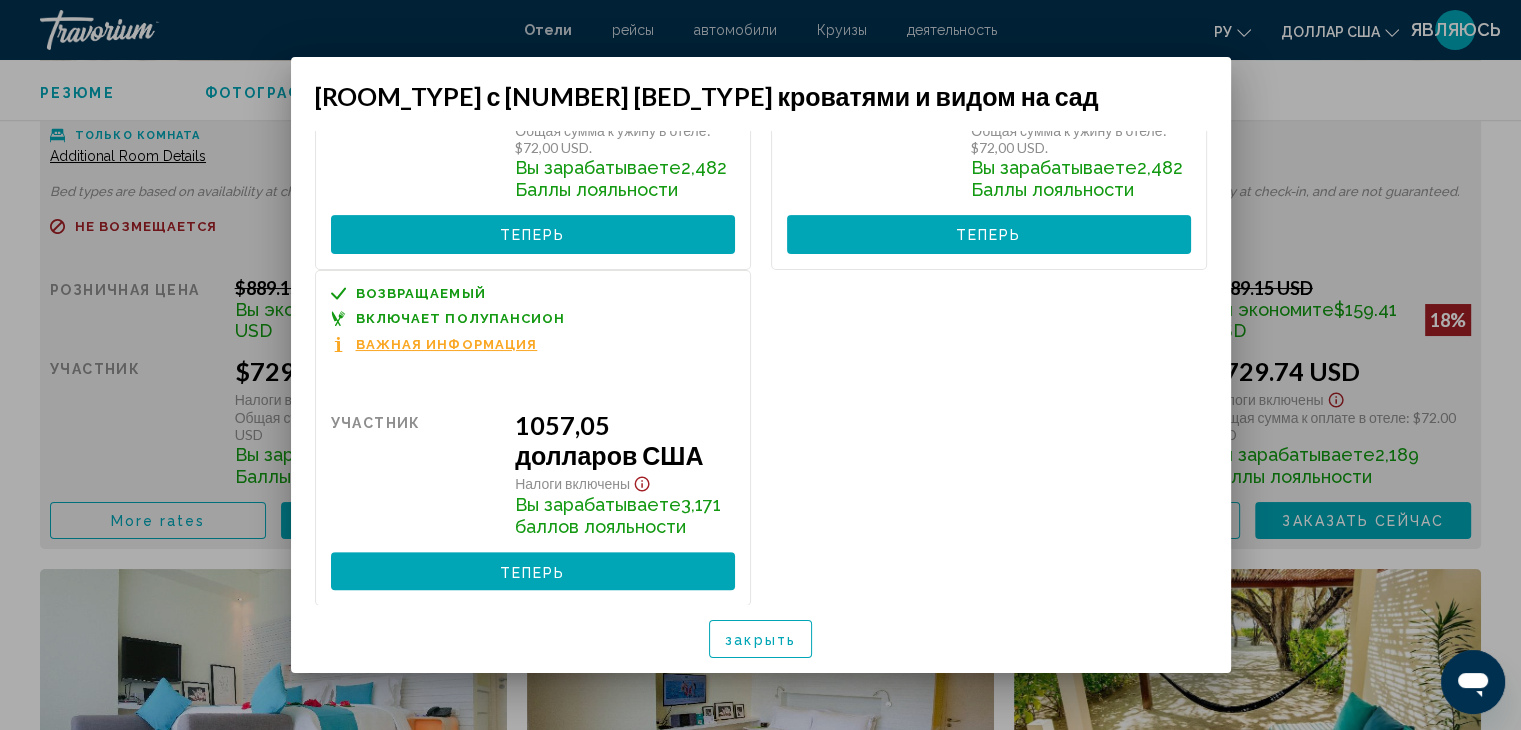 click at bounding box center [760, 365] 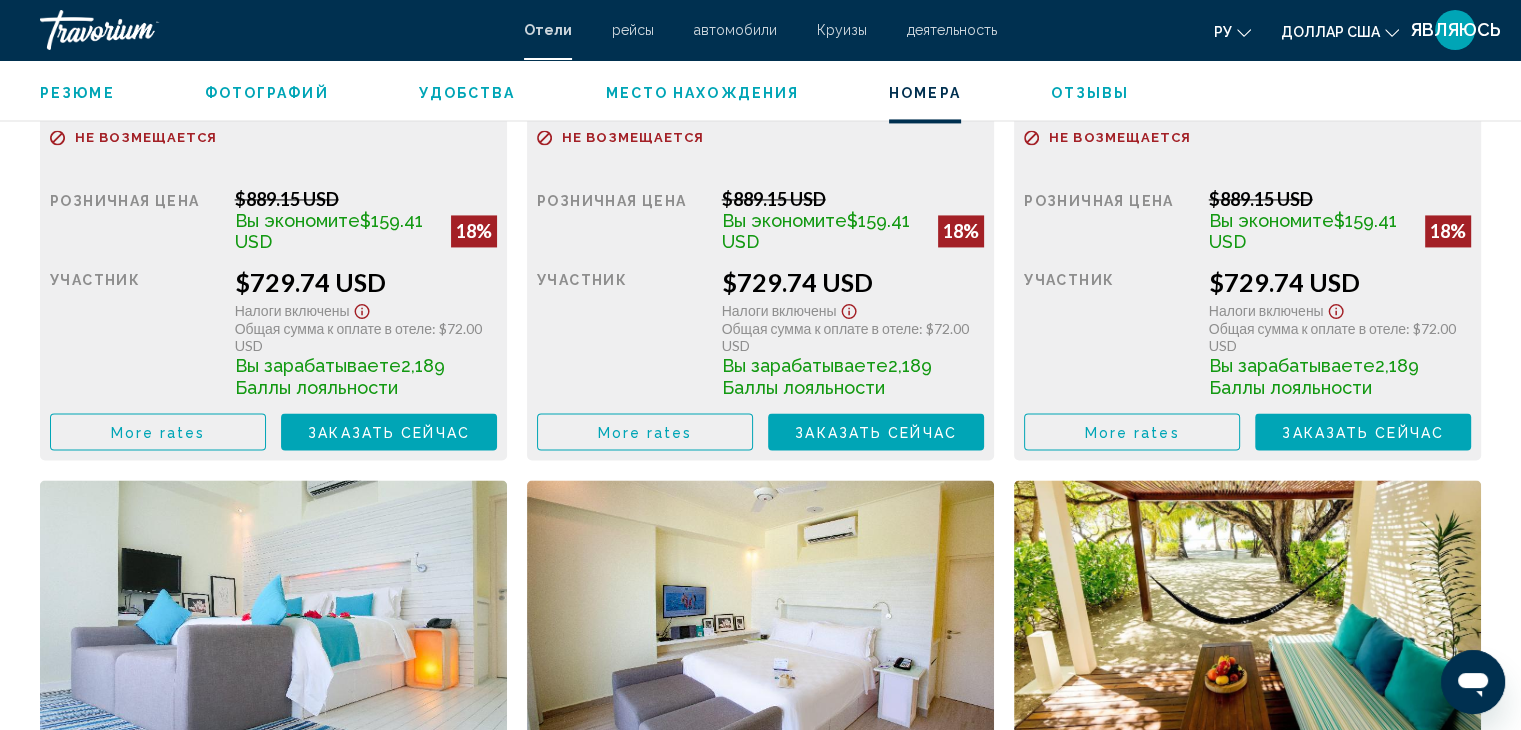 scroll, scrollTop: 2999, scrollLeft: 0, axis: vertical 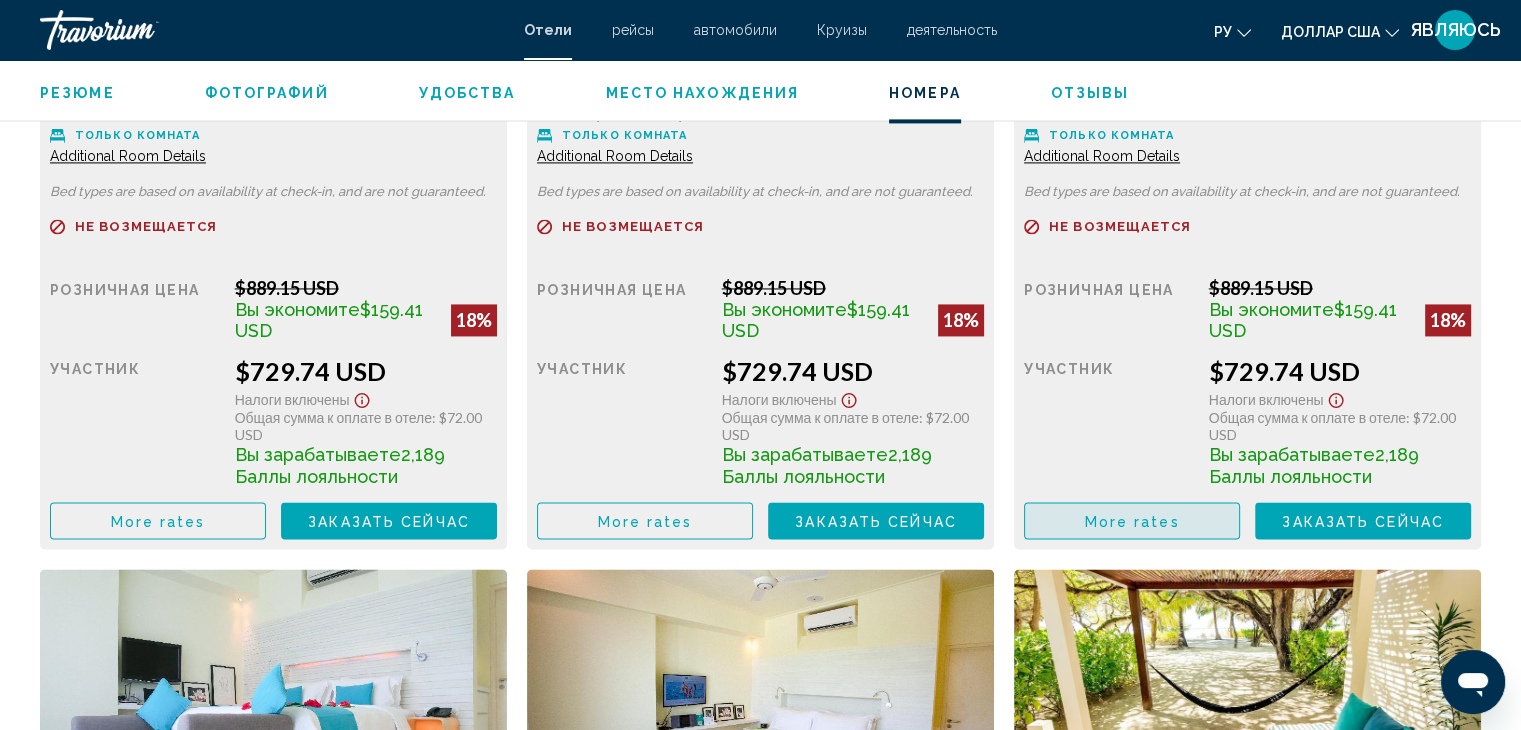 click on "More rates" at bounding box center (1132, 520) 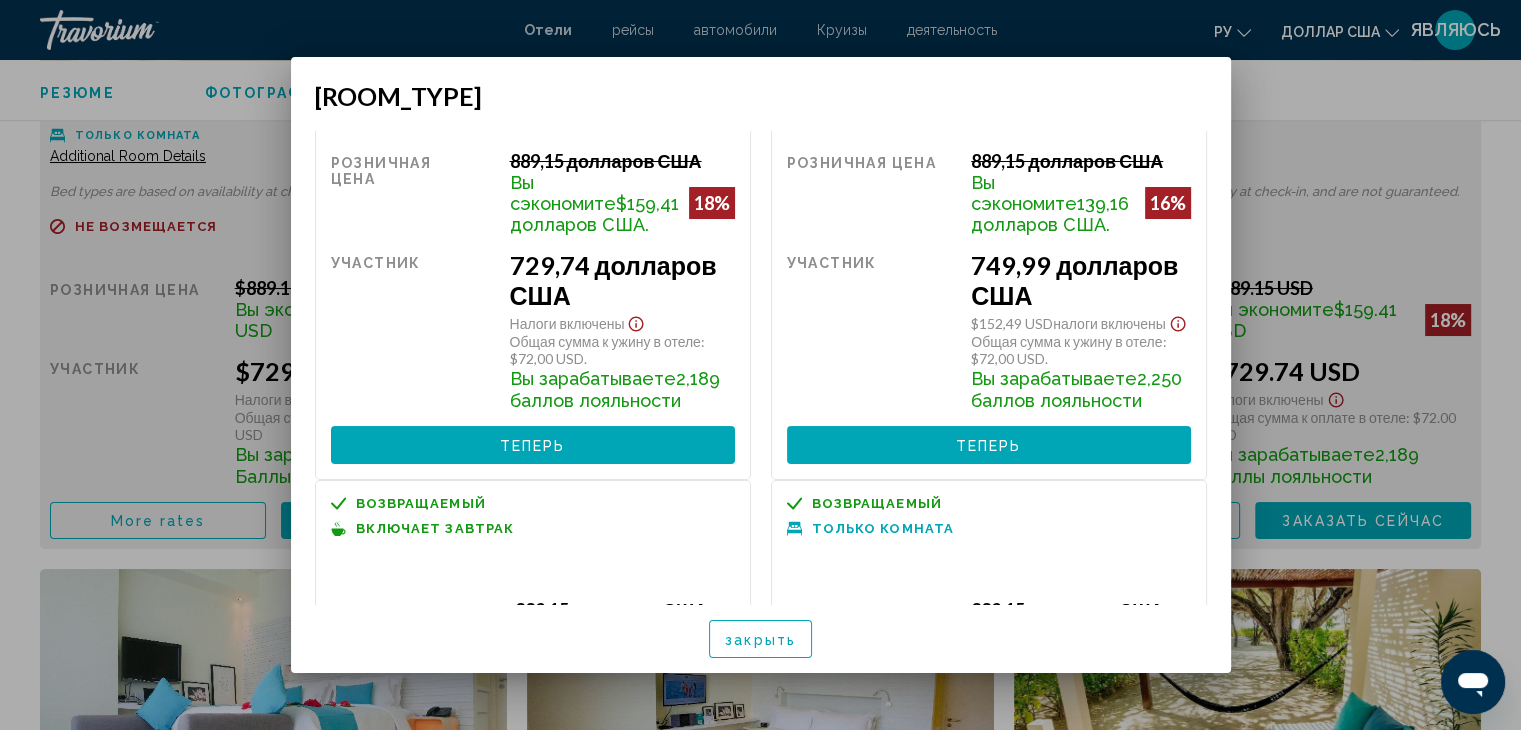 scroll, scrollTop: 0, scrollLeft: 0, axis: both 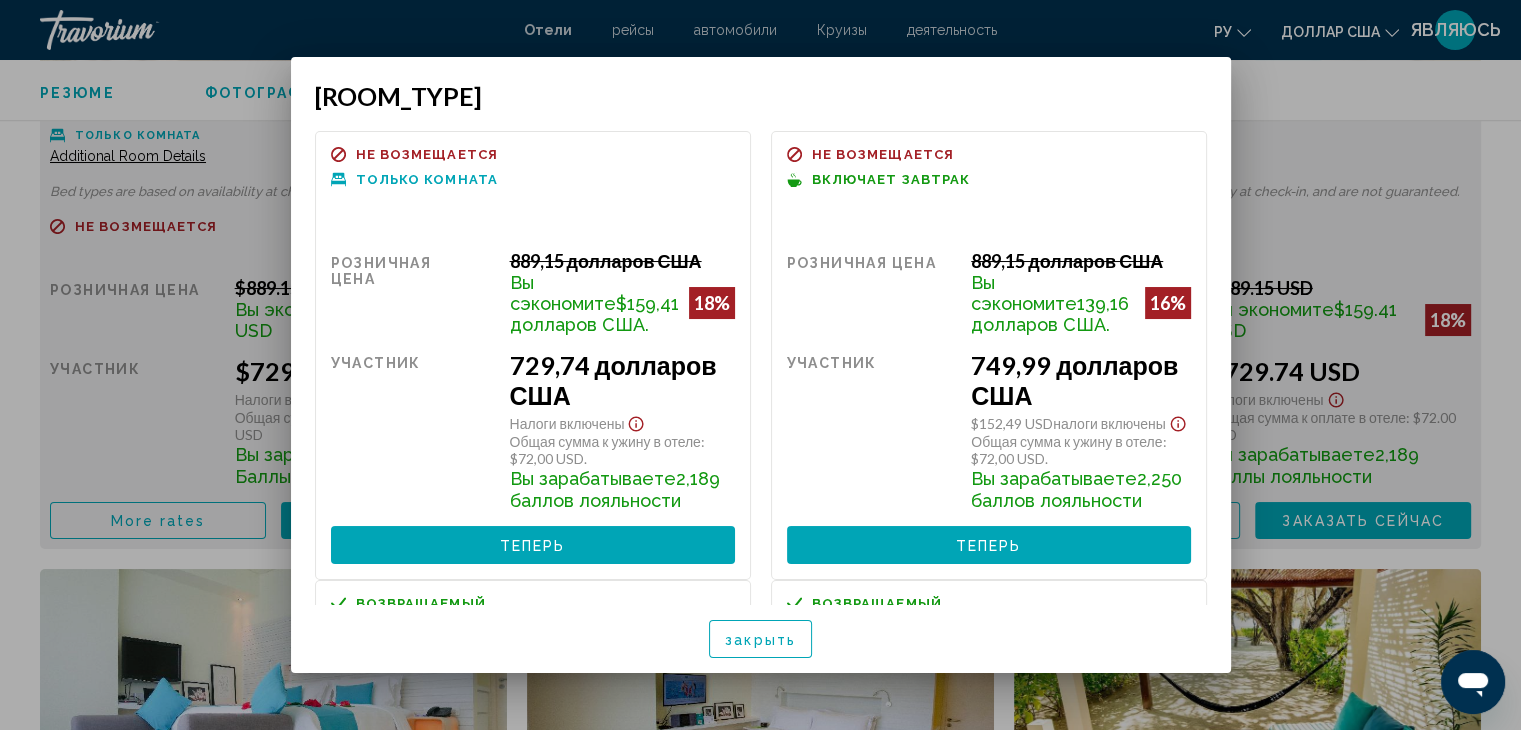 click at bounding box center (760, 365) 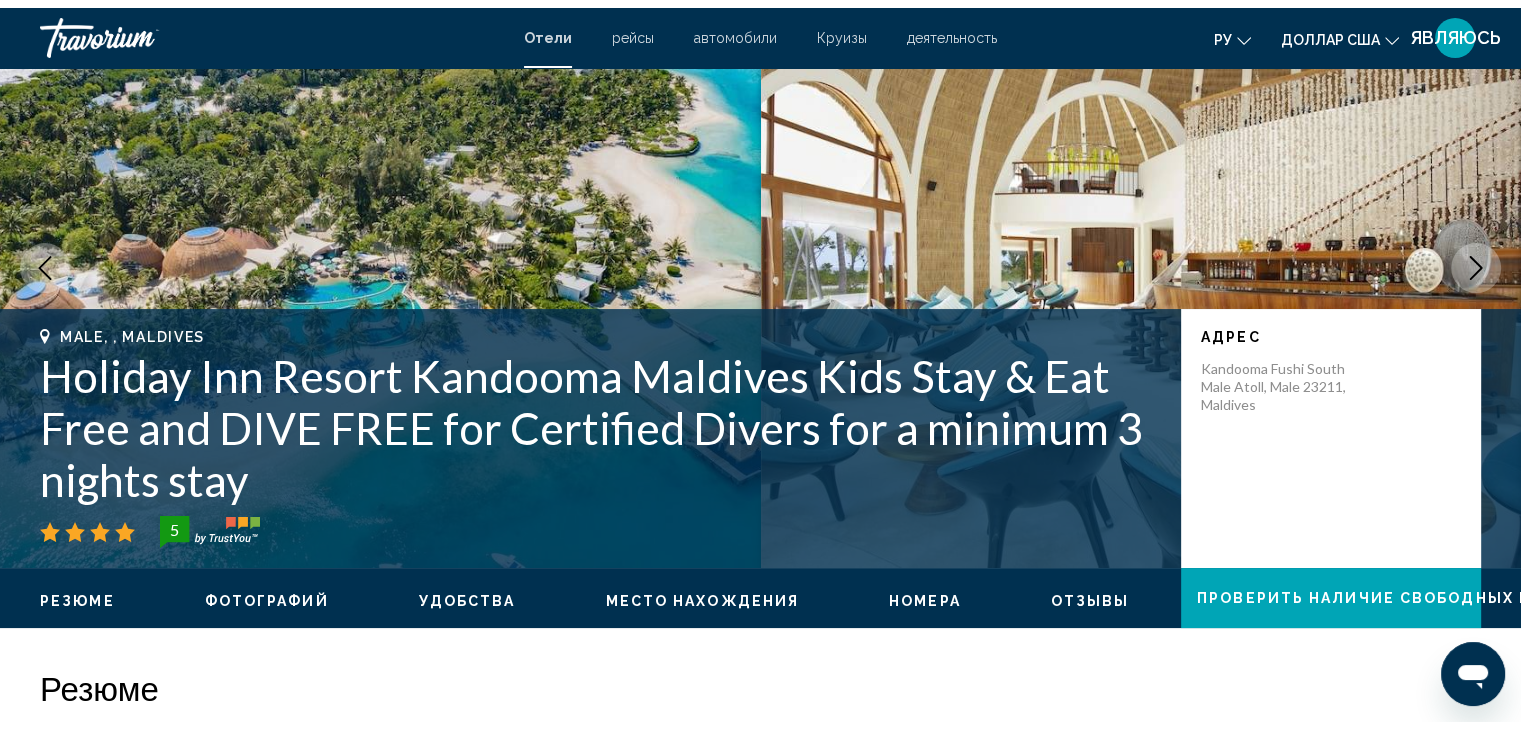 scroll, scrollTop: 0, scrollLeft: 0, axis: both 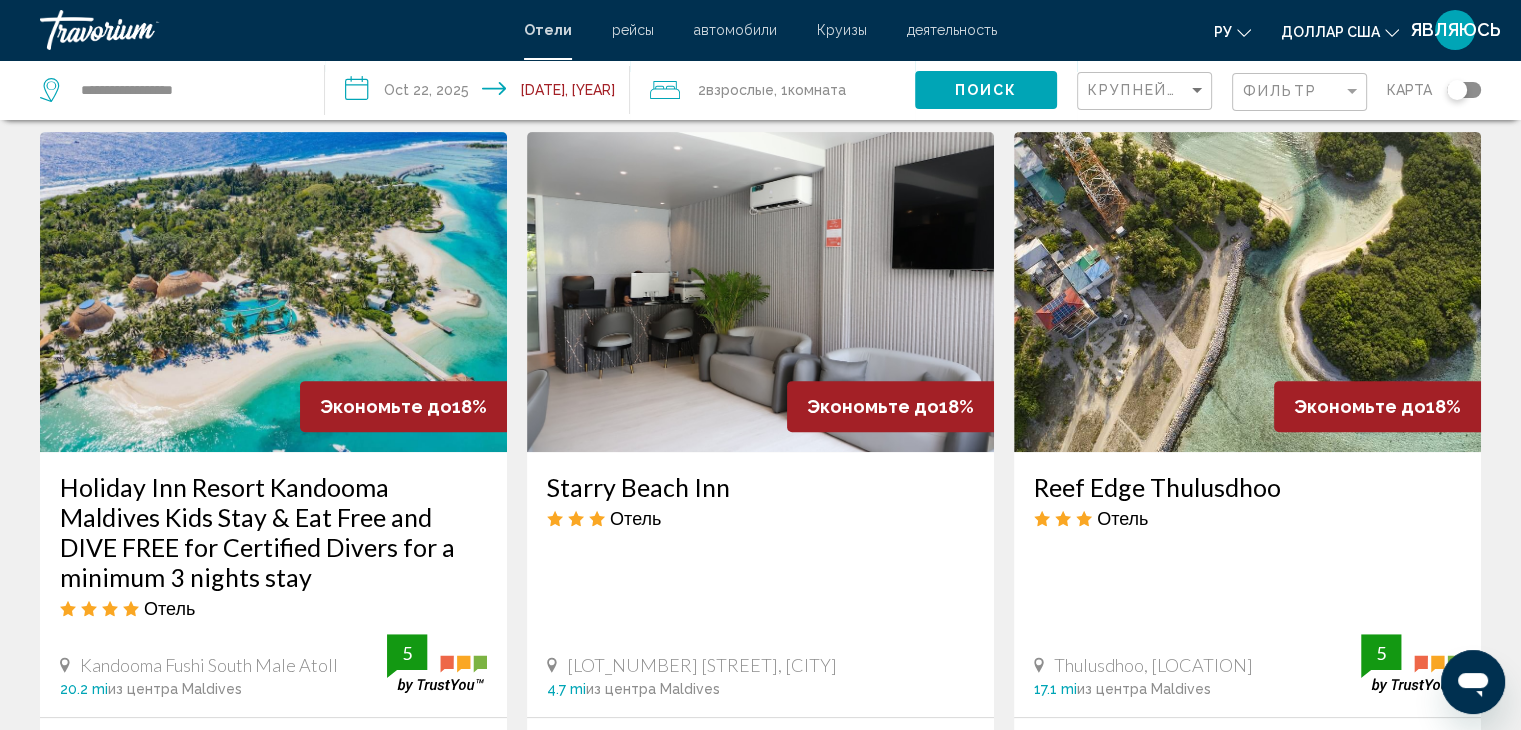 drag, startPoint x: 361, startPoint y: 277, endPoint x: 304, endPoint y: 289, distance: 58.249462 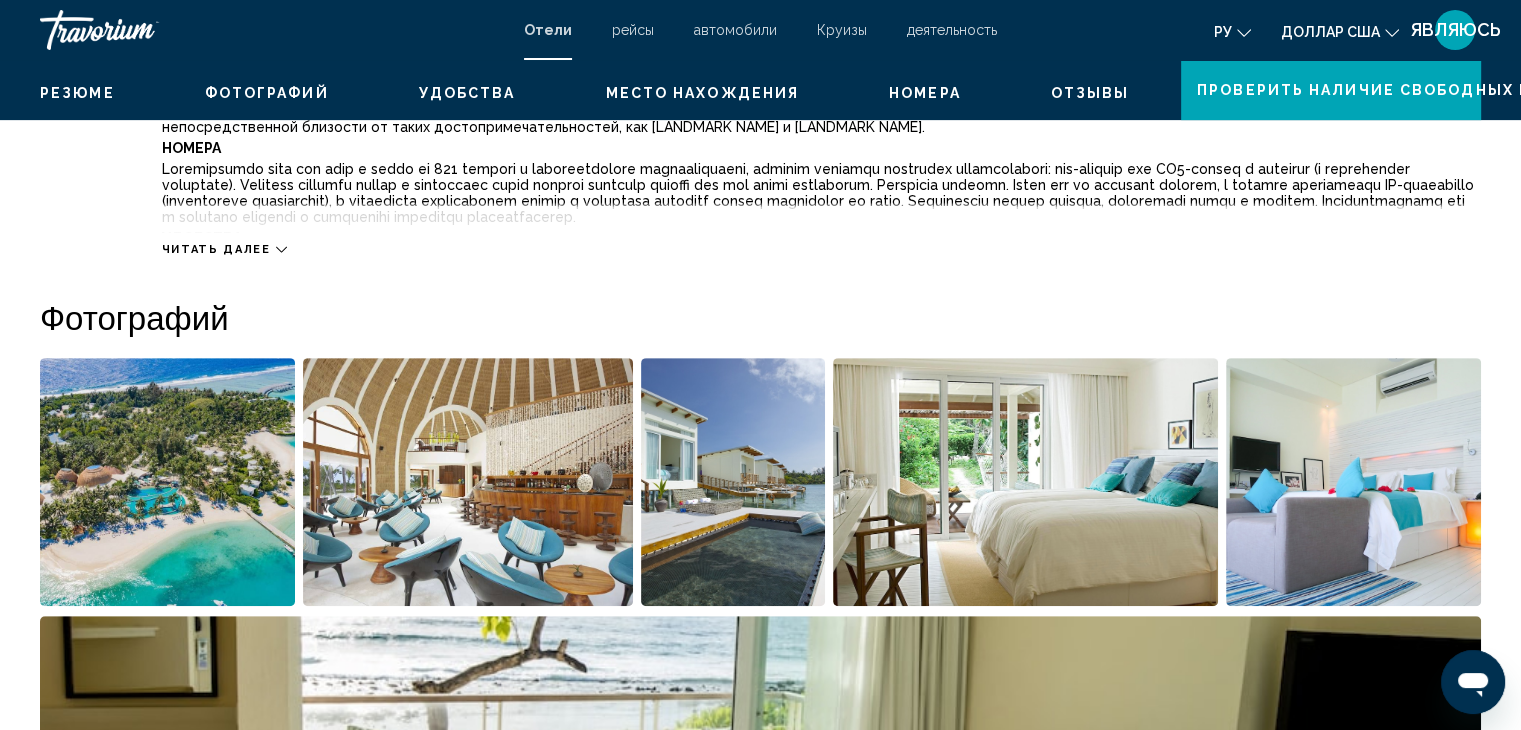 scroll, scrollTop: 0, scrollLeft: 0, axis: both 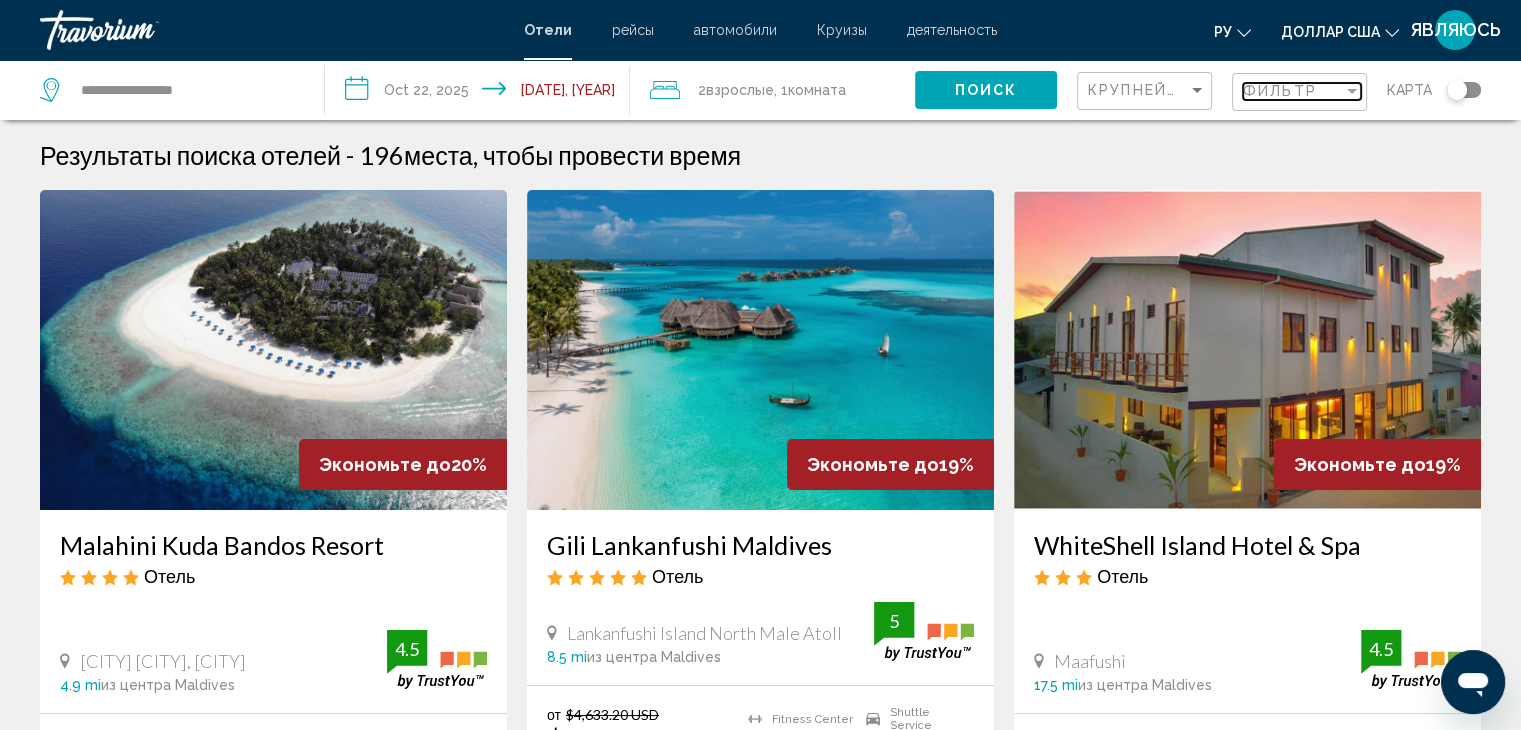 click on "Фильтр" at bounding box center [1280, 91] 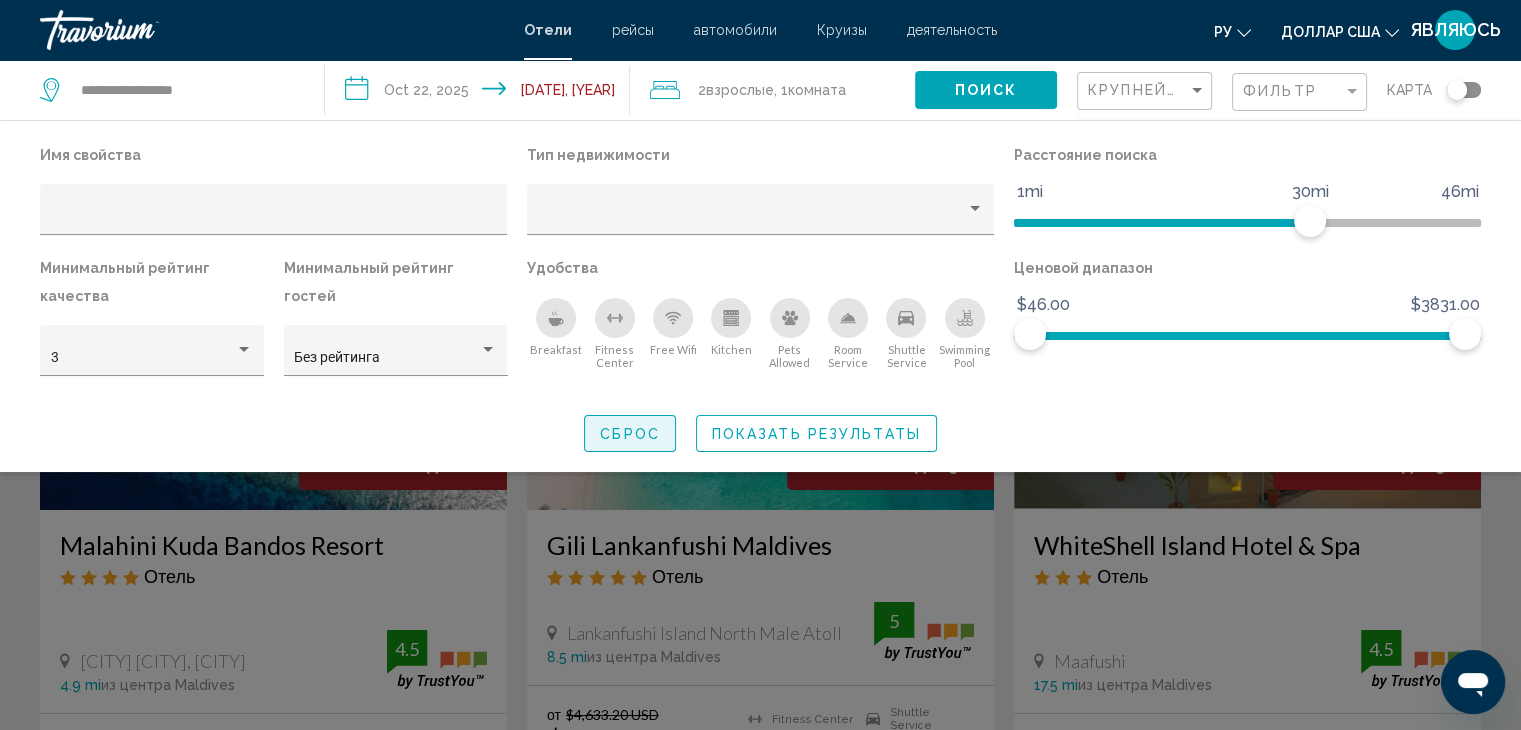click on "Сброс" 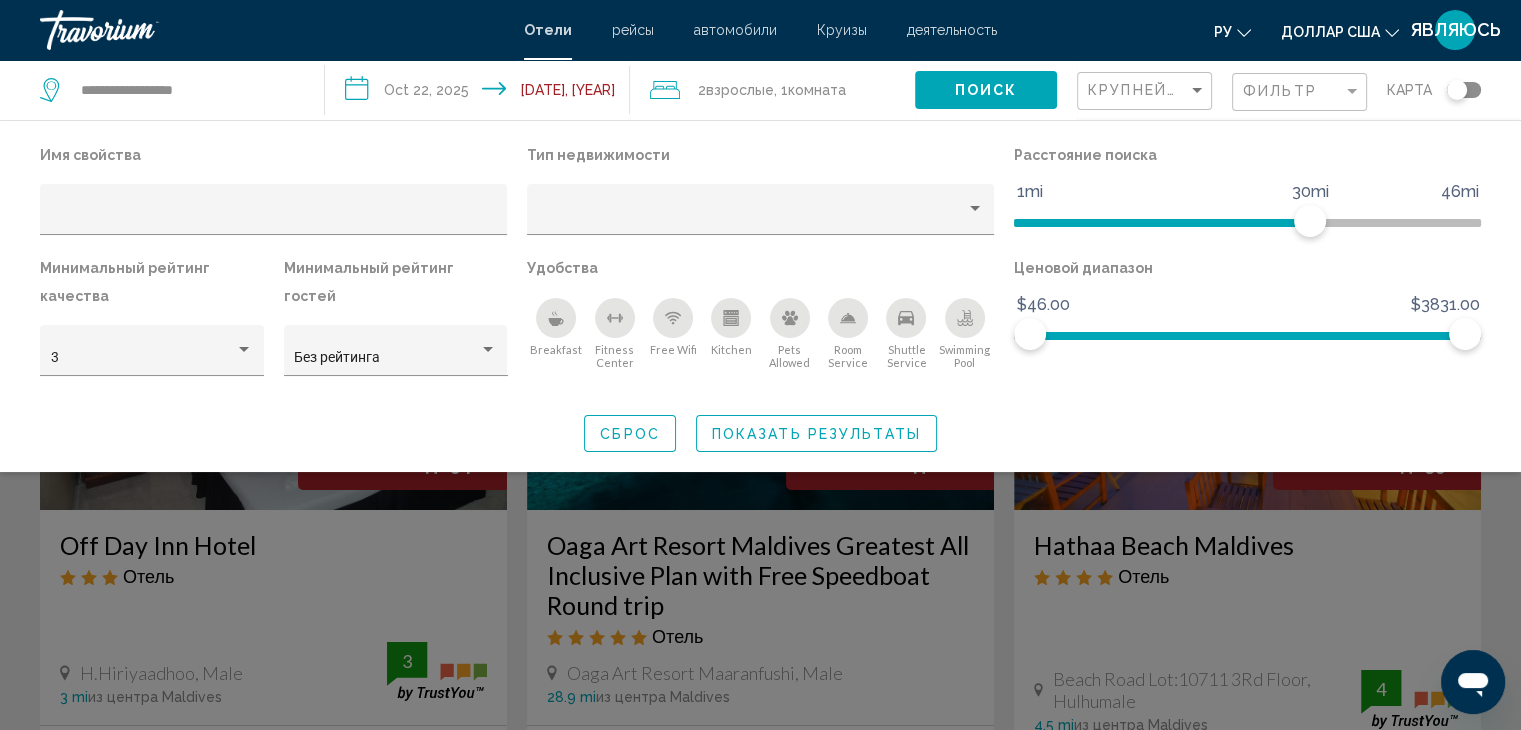 click on "Сброс" 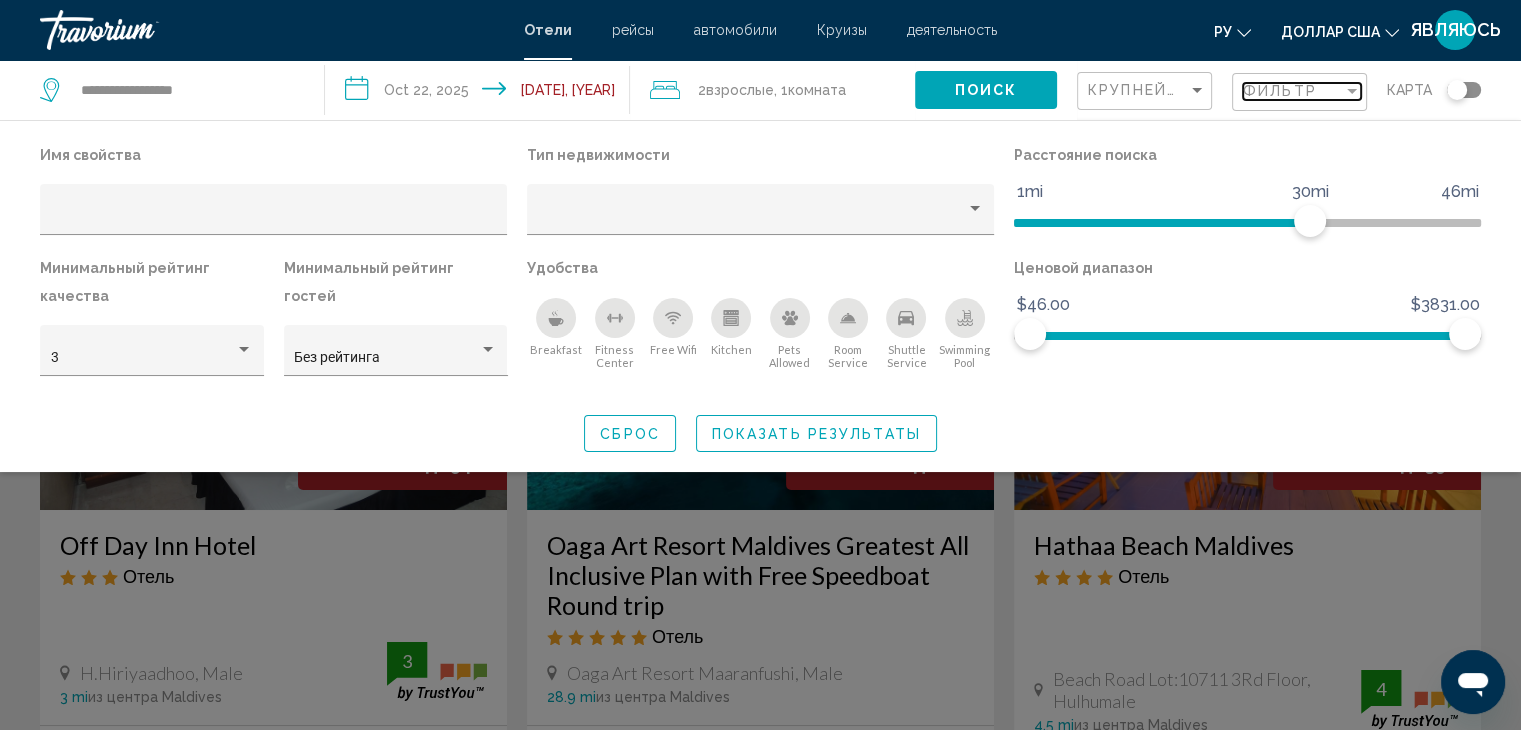 click at bounding box center [1352, 91] 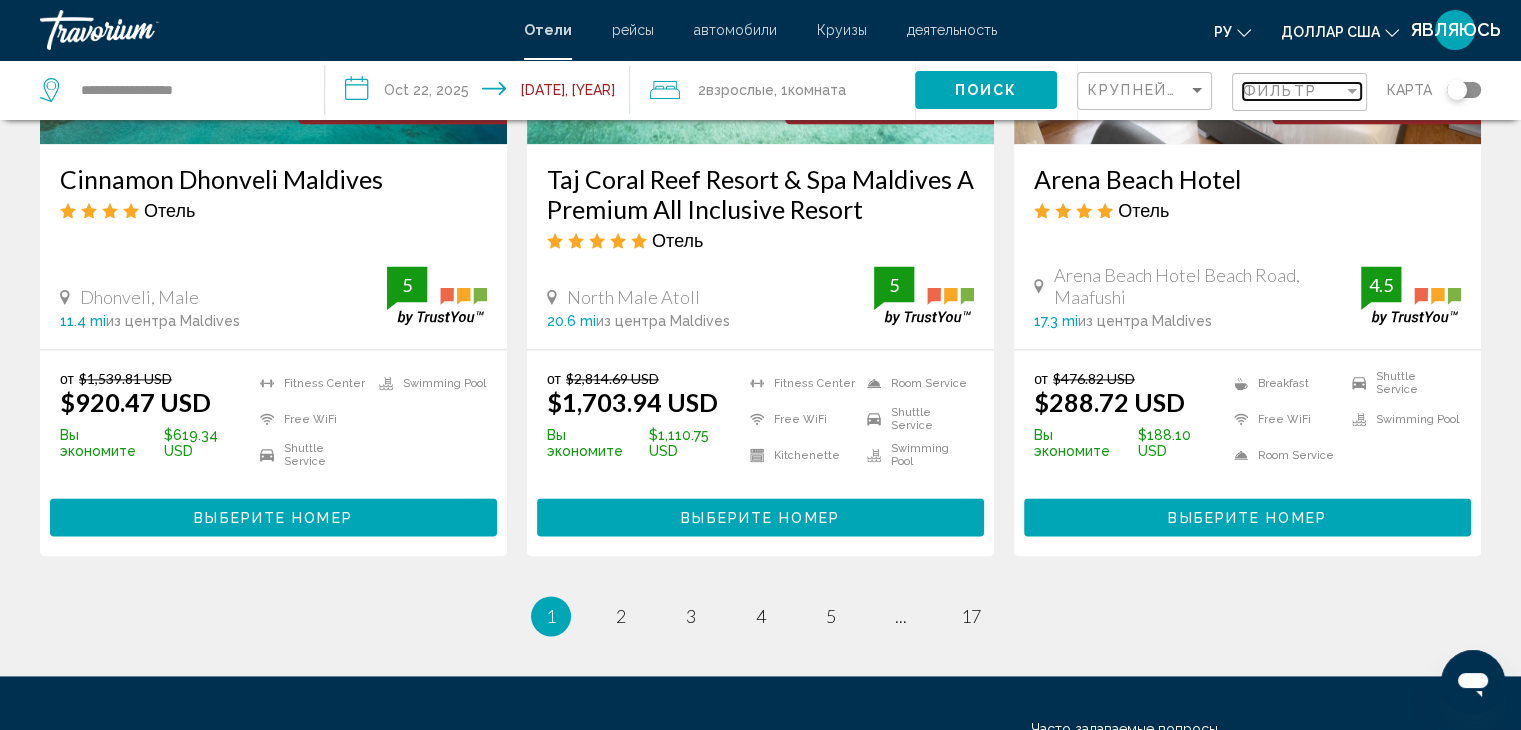 scroll, scrollTop: 2700, scrollLeft: 0, axis: vertical 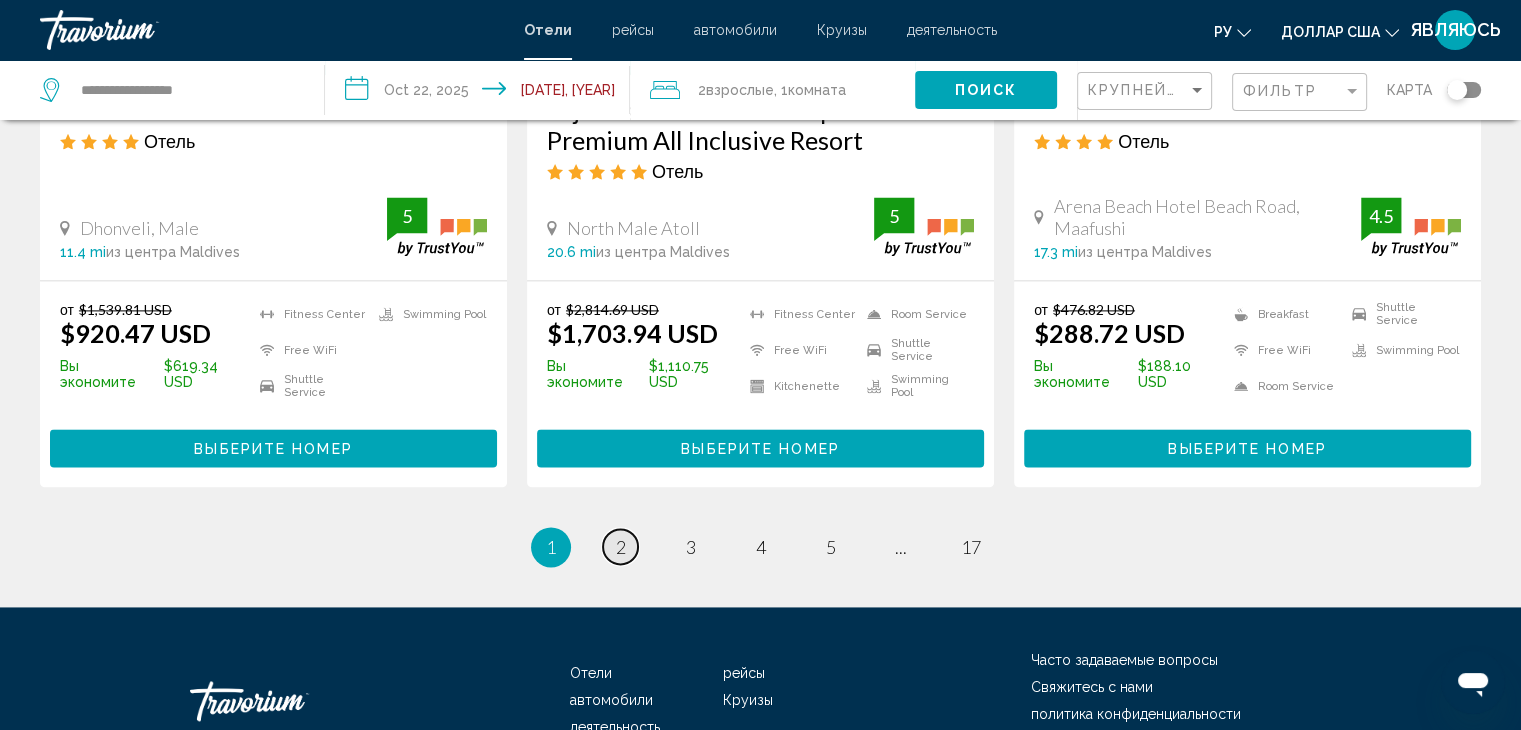 click on "page  2" at bounding box center [620, 546] 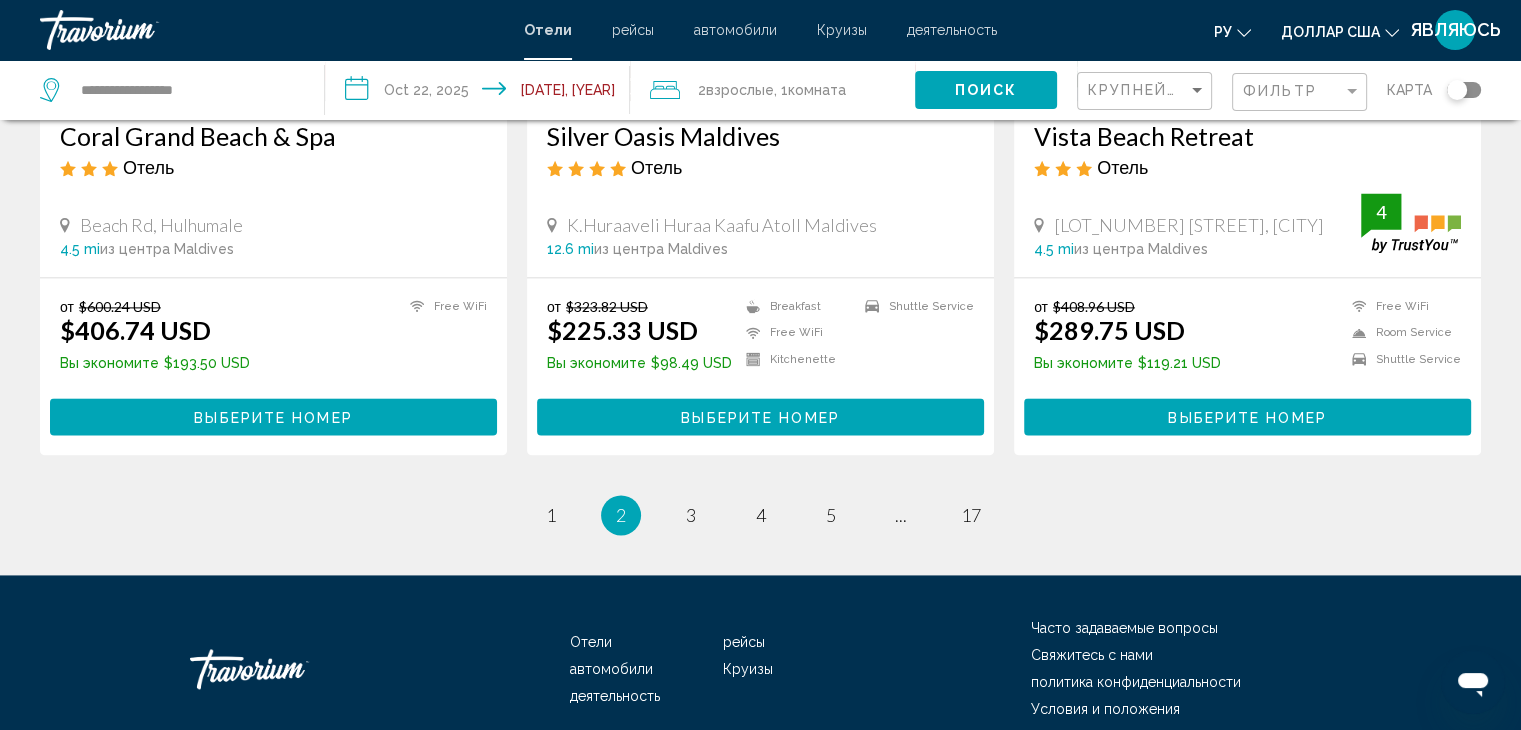 scroll, scrollTop: 2668, scrollLeft: 0, axis: vertical 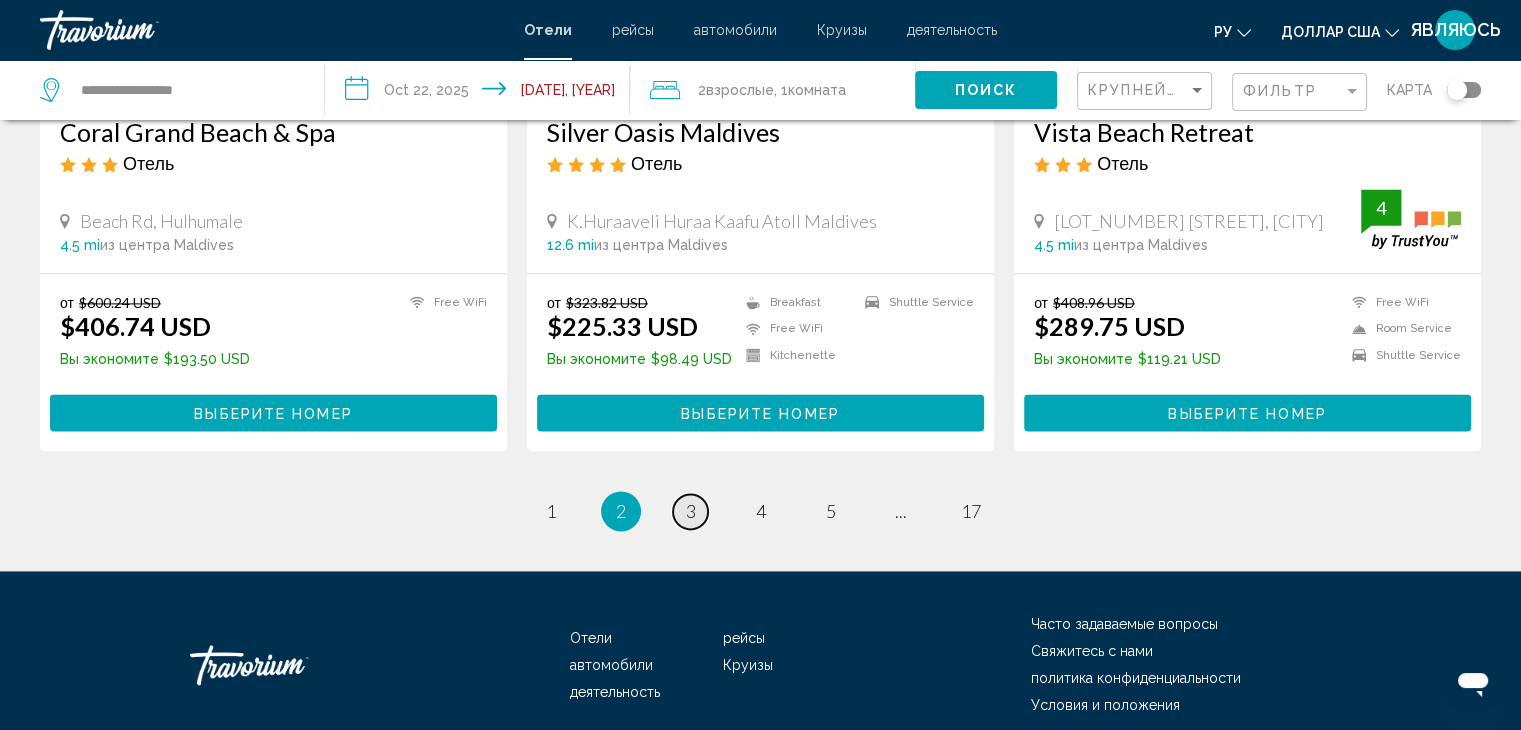 click on "page  3" at bounding box center [690, 511] 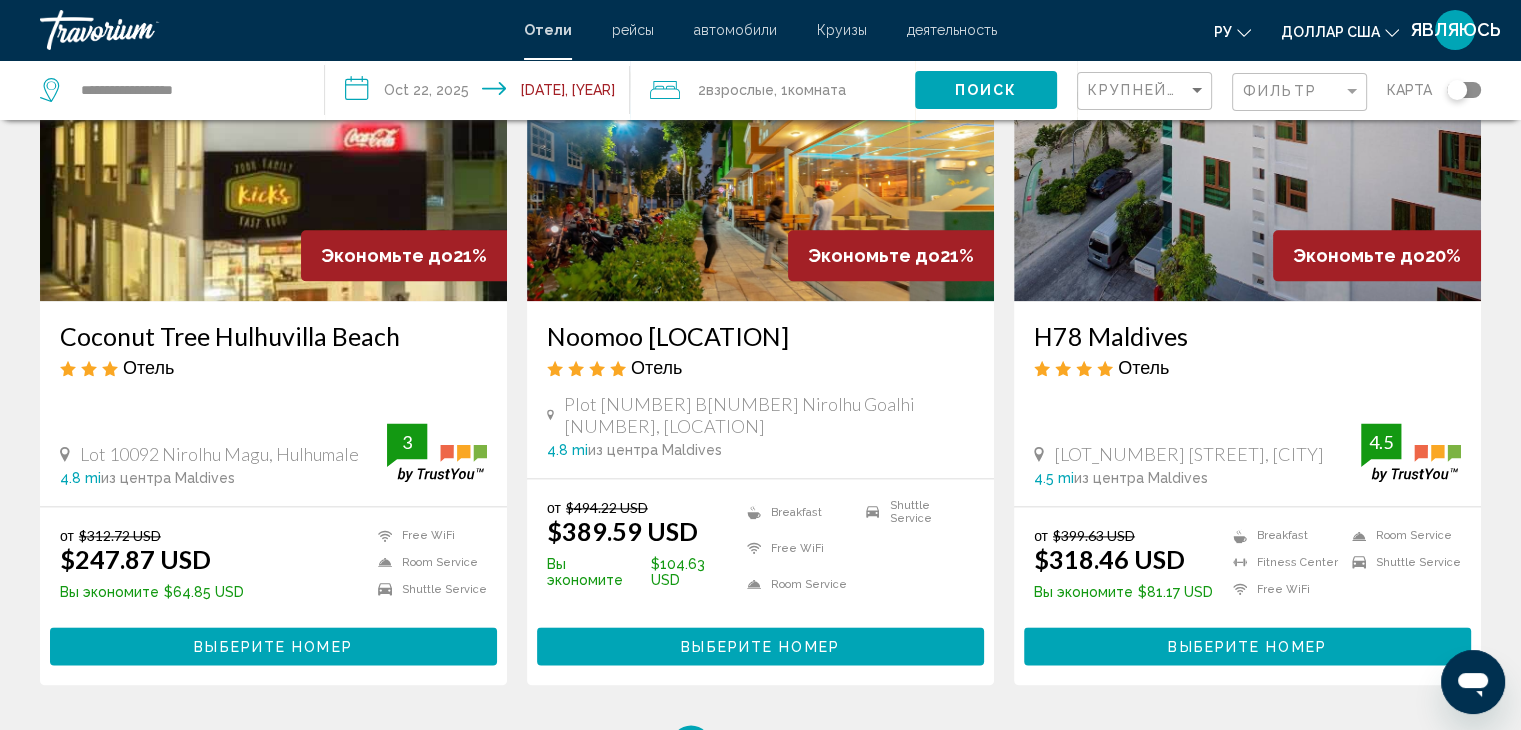 scroll, scrollTop: 2500, scrollLeft: 0, axis: vertical 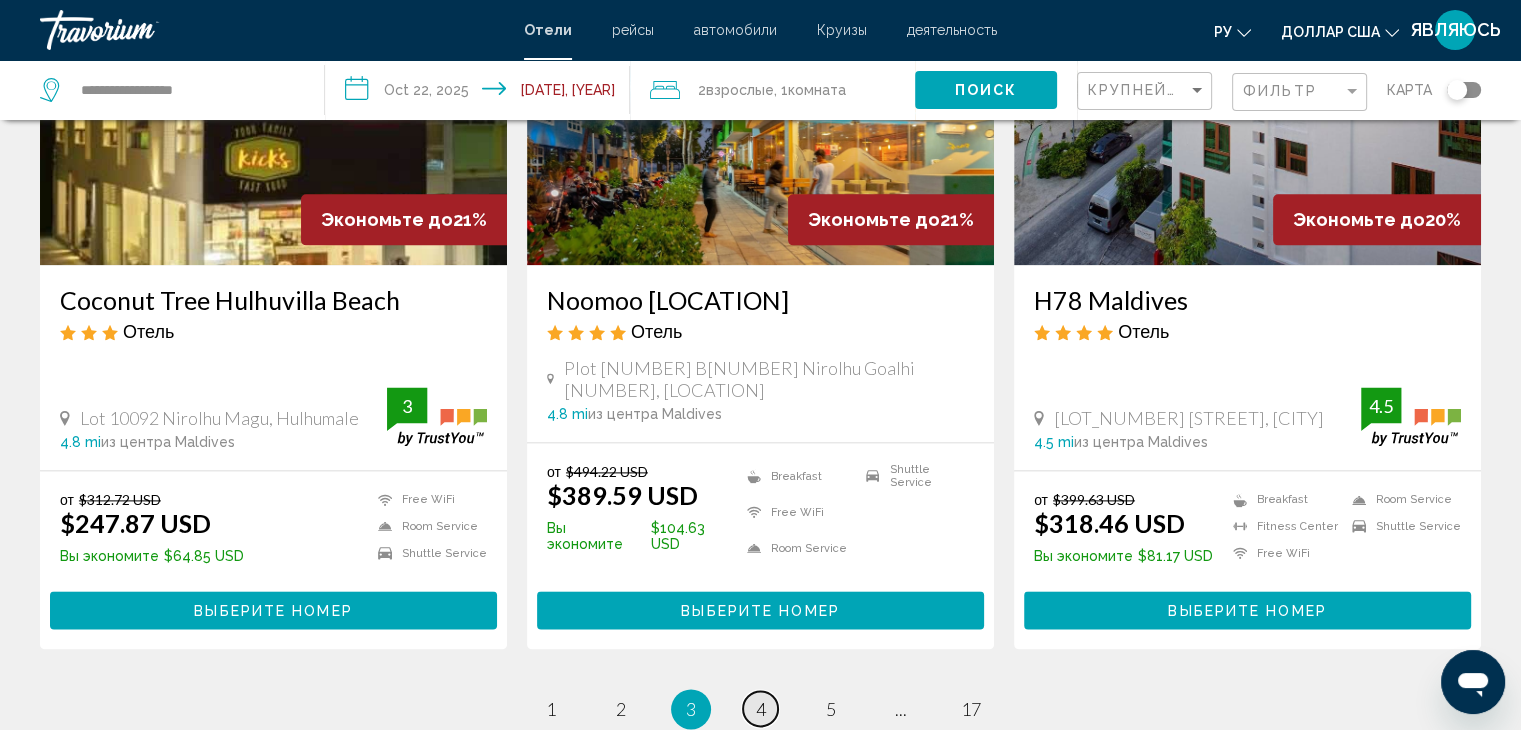 click on "4" at bounding box center (761, 709) 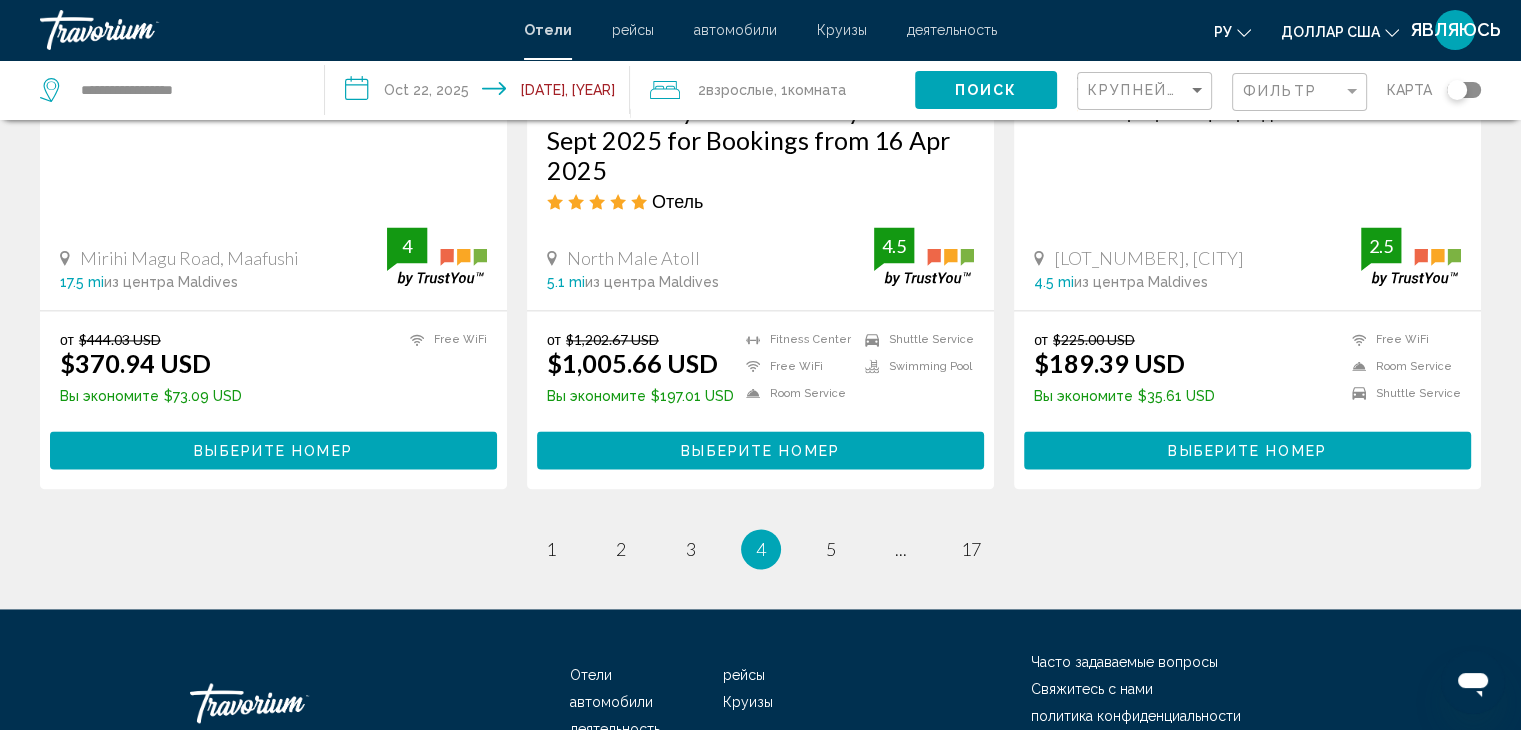scroll, scrollTop: 2800, scrollLeft: 0, axis: vertical 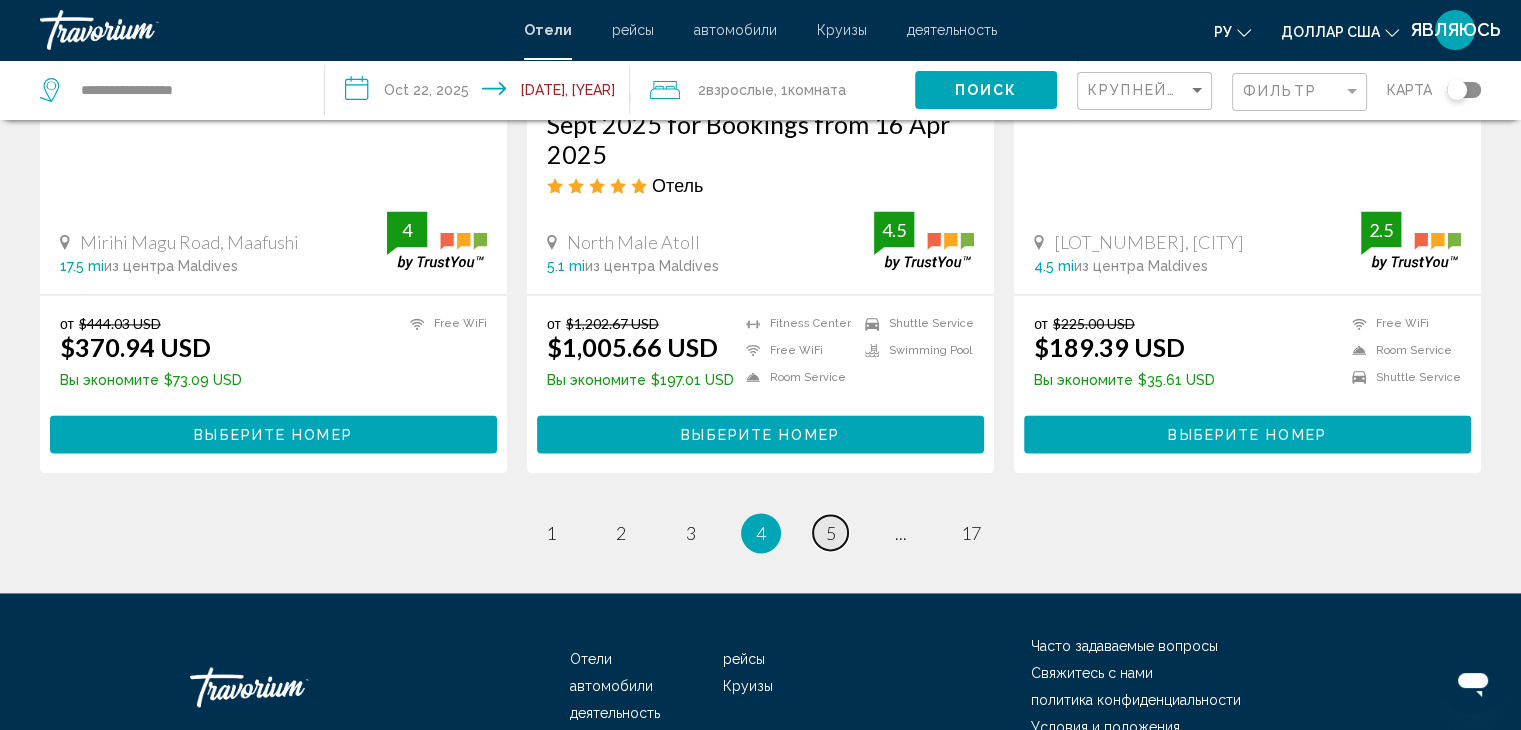click on "page  5" at bounding box center (830, 532) 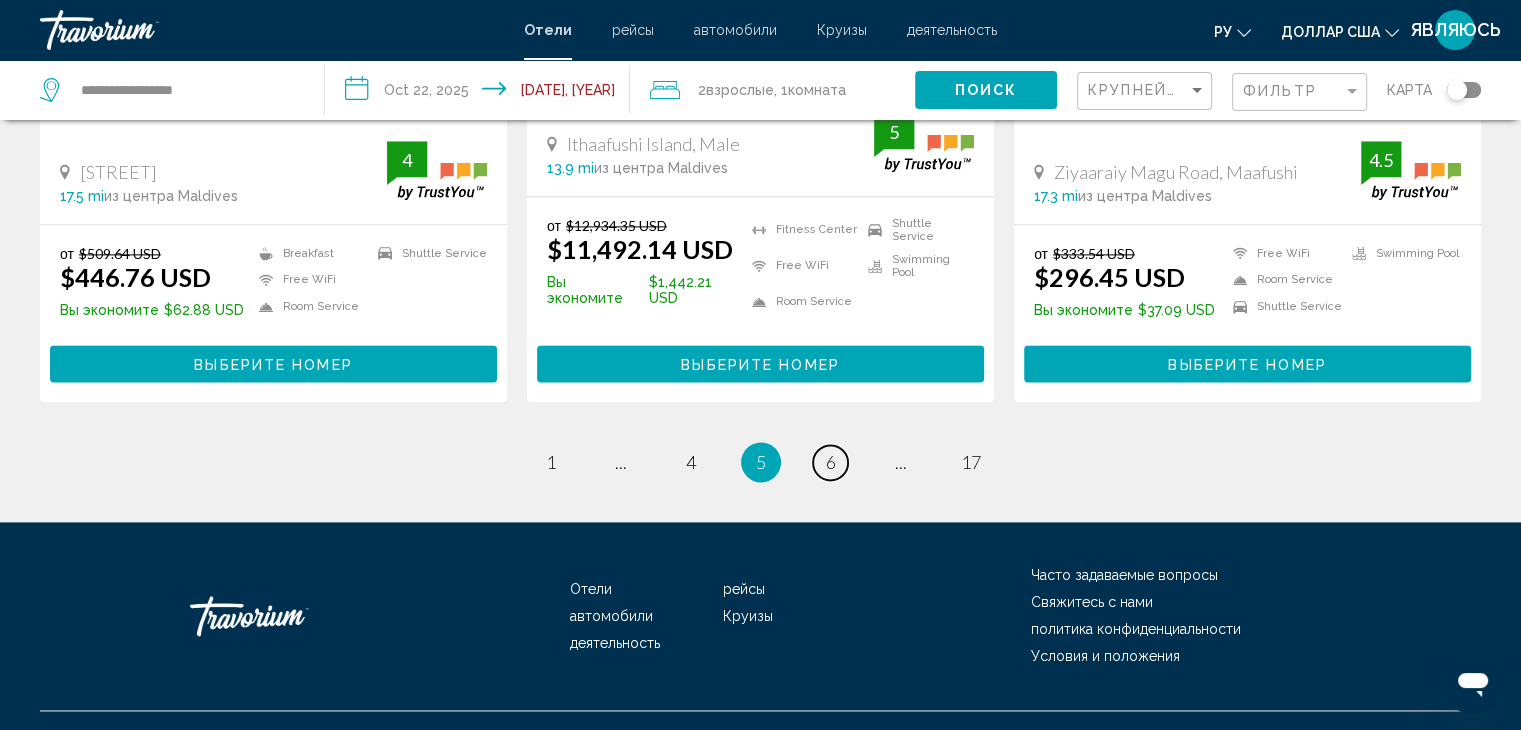 scroll, scrollTop: 2671, scrollLeft: 0, axis: vertical 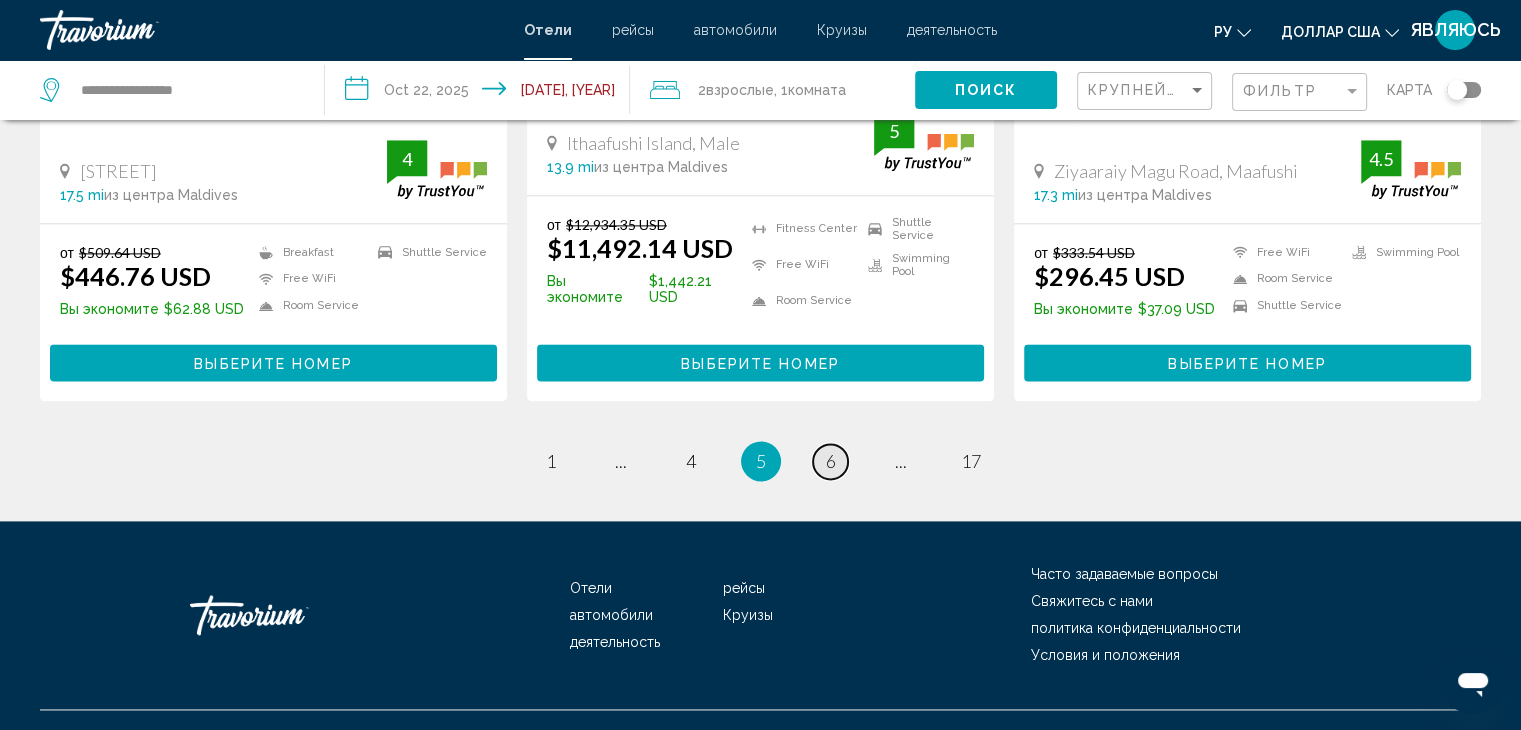 click on "6" at bounding box center (831, 461) 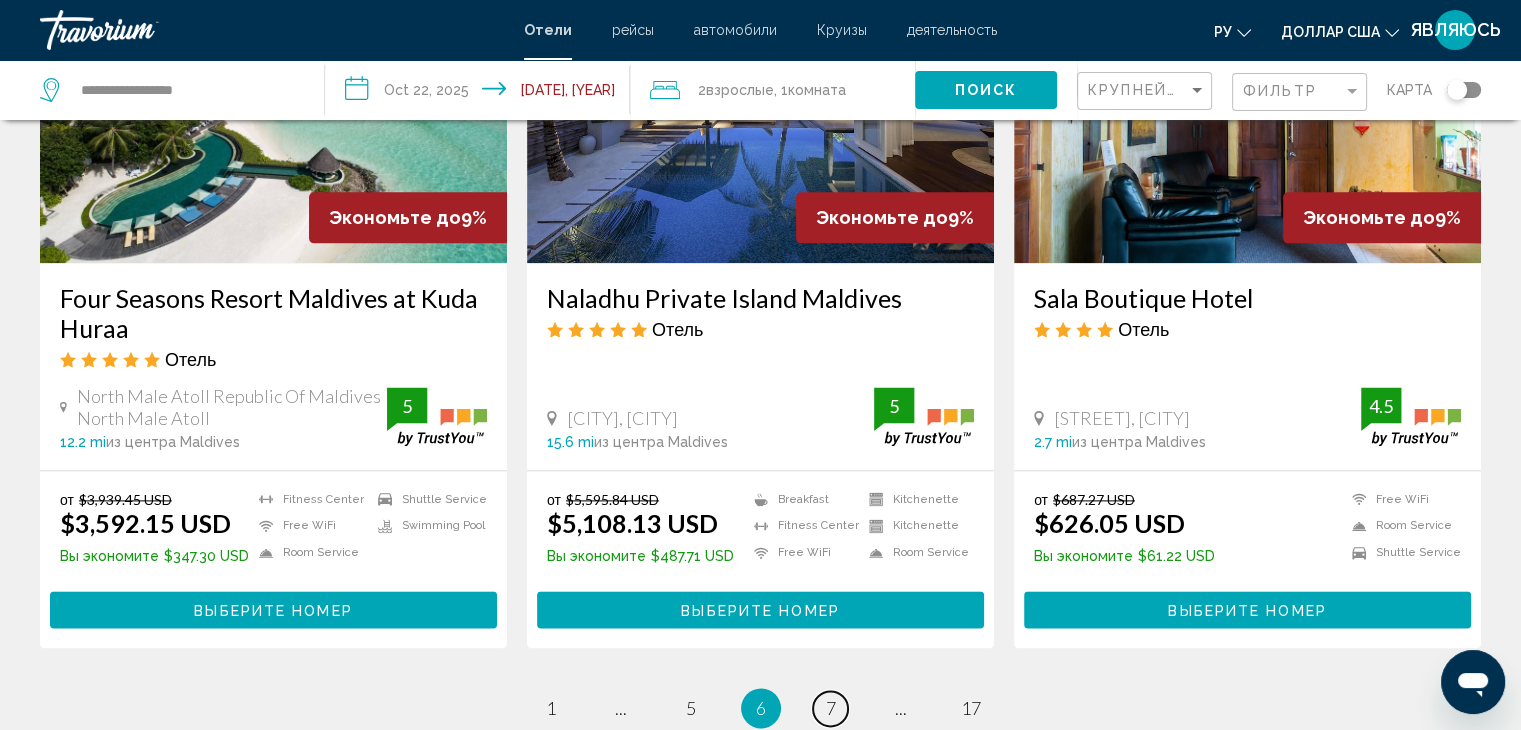 scroll, scrollTop: 2500, scrollLeft: 0, axis: vertical 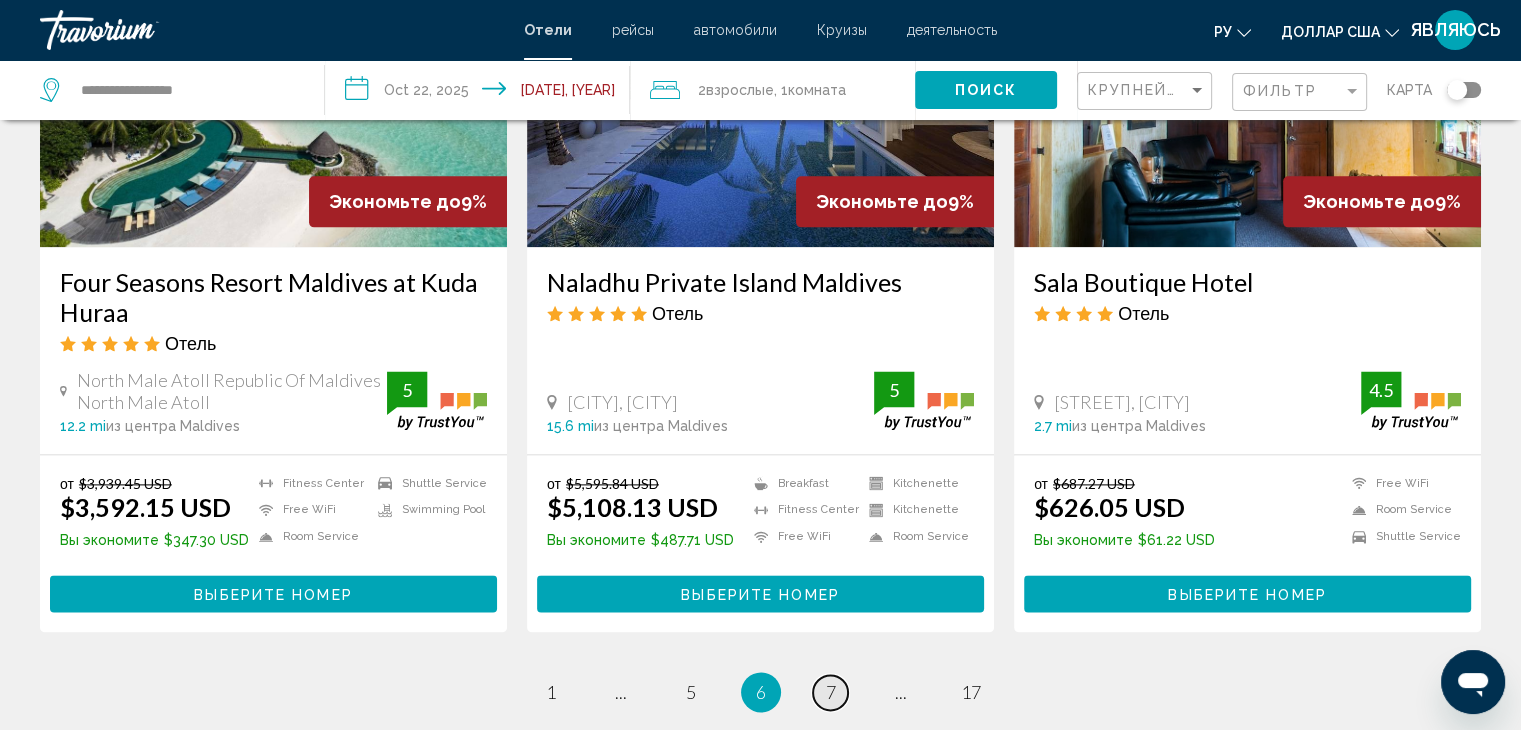click on "page  7" at bounding box center (830, 692) 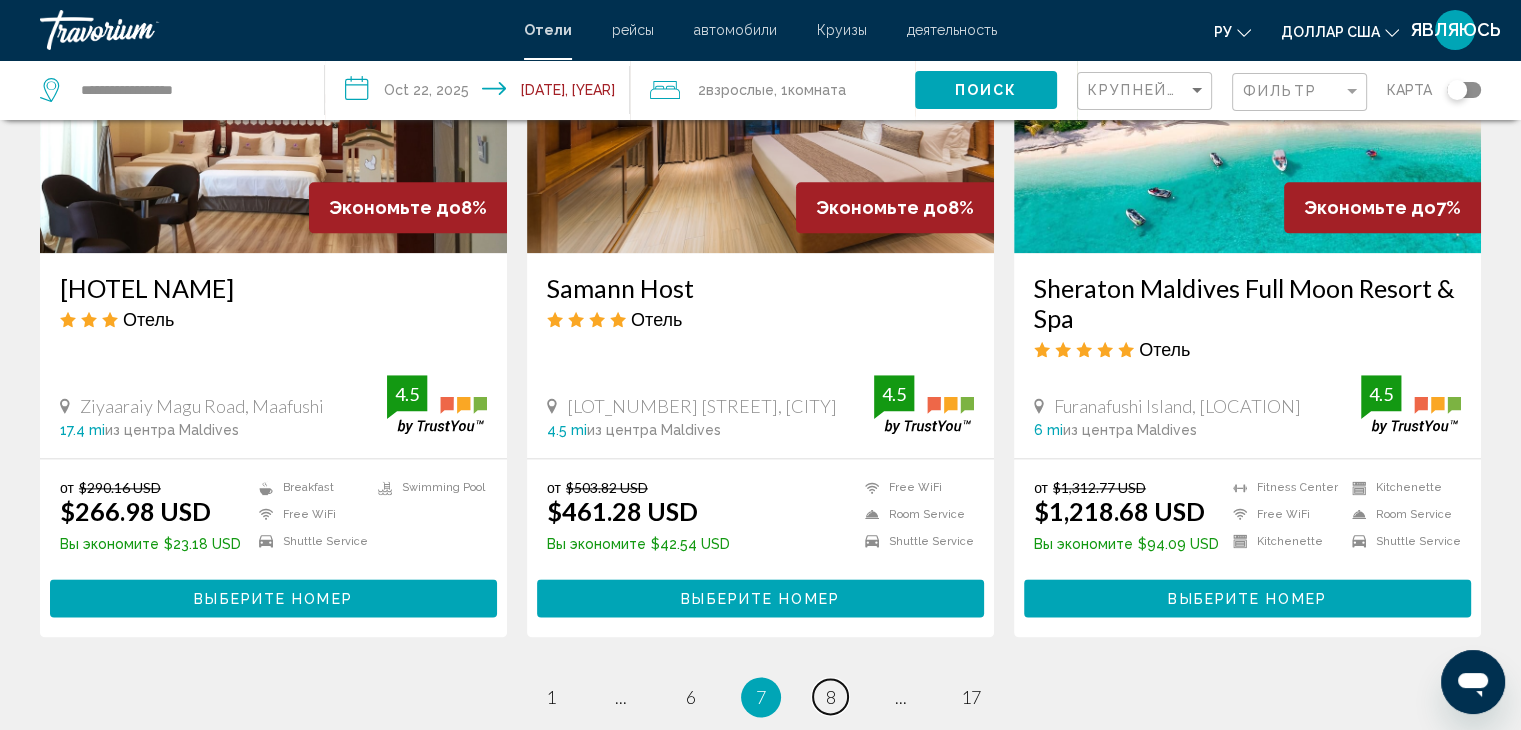 scroll, scrollTop: 2600, scrollLeft: 0, axis: vertical 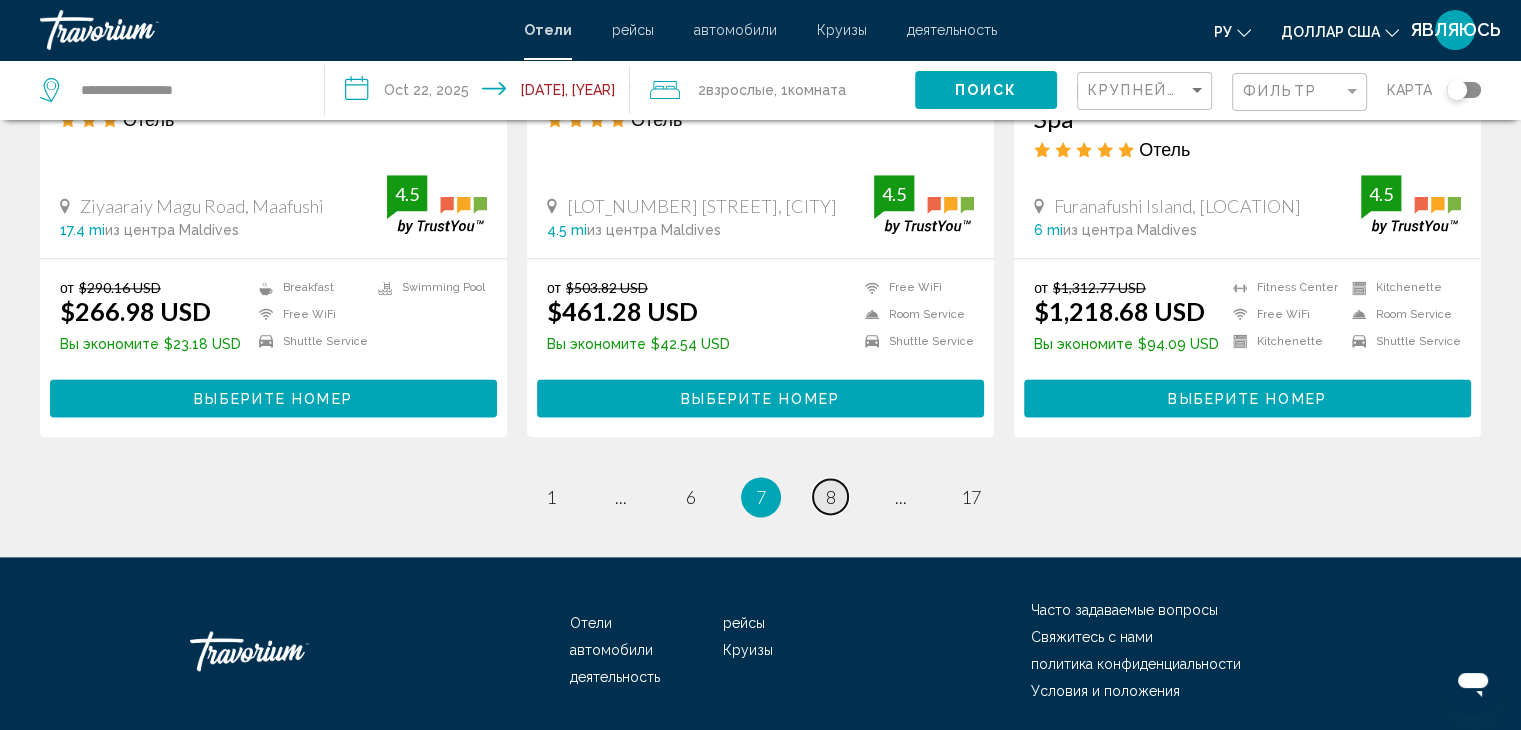 click on "page  8" at bounding box center (830, 496) 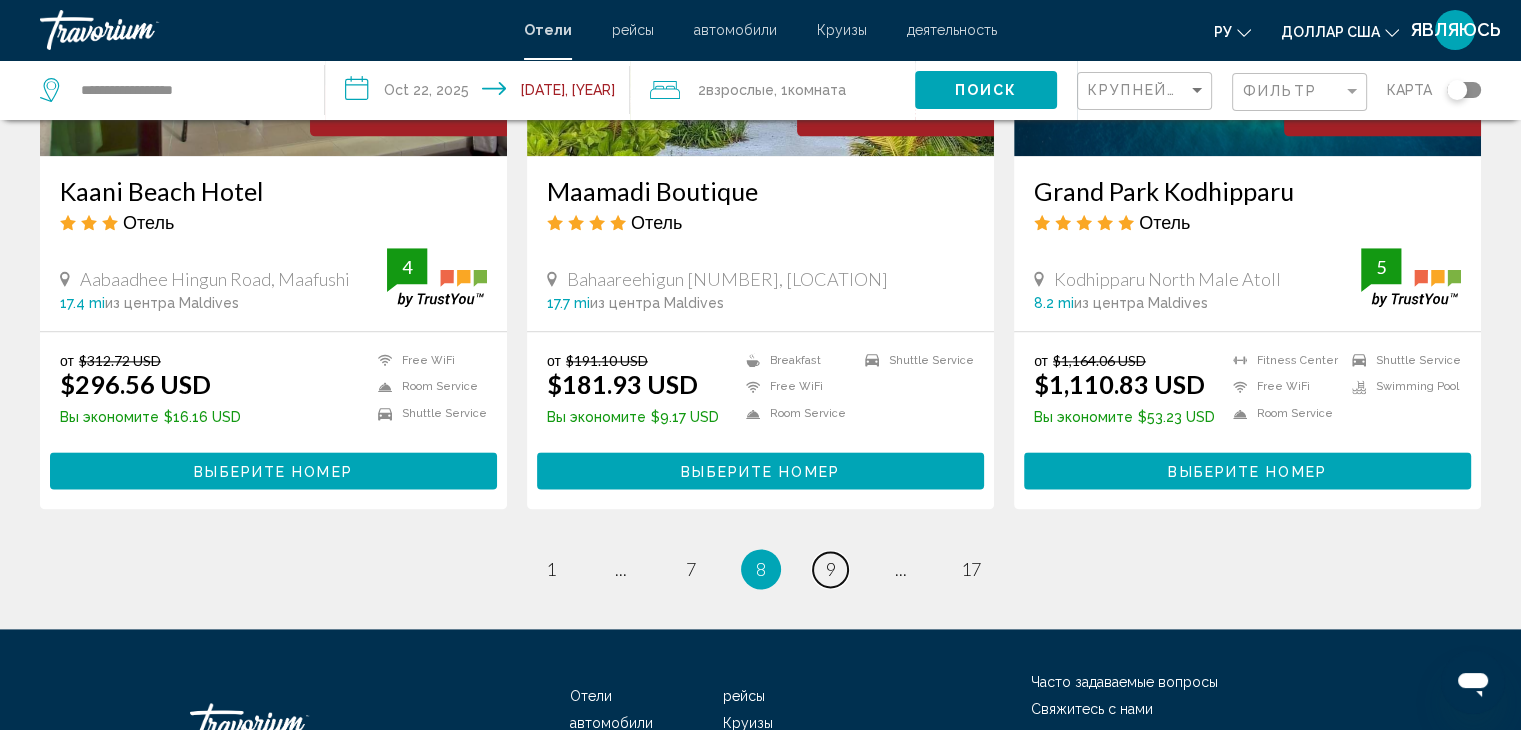 scroll, scrollTop: 2500, scrollLeft: 0, axis: vertical 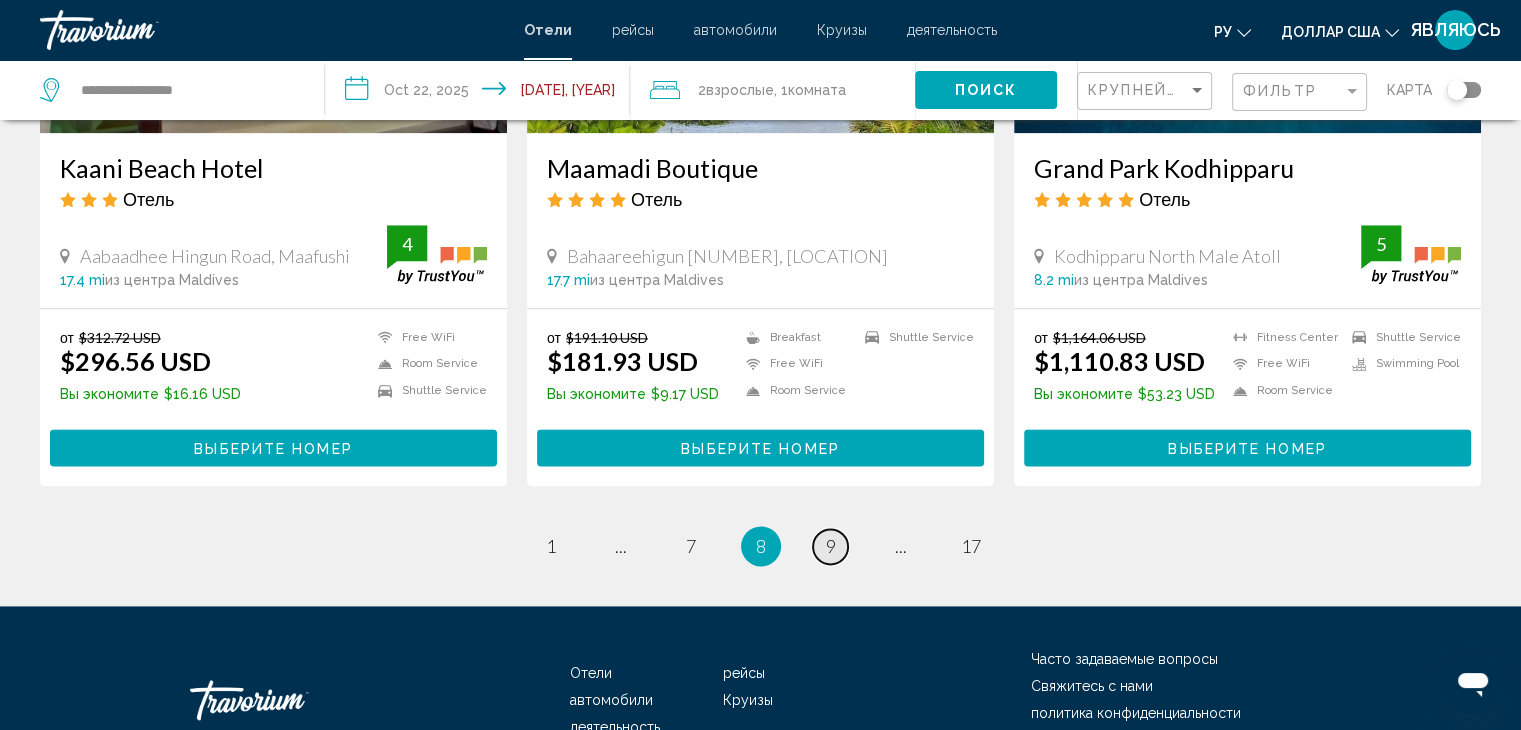 click on "page  9" at bounding box center (830, 546) 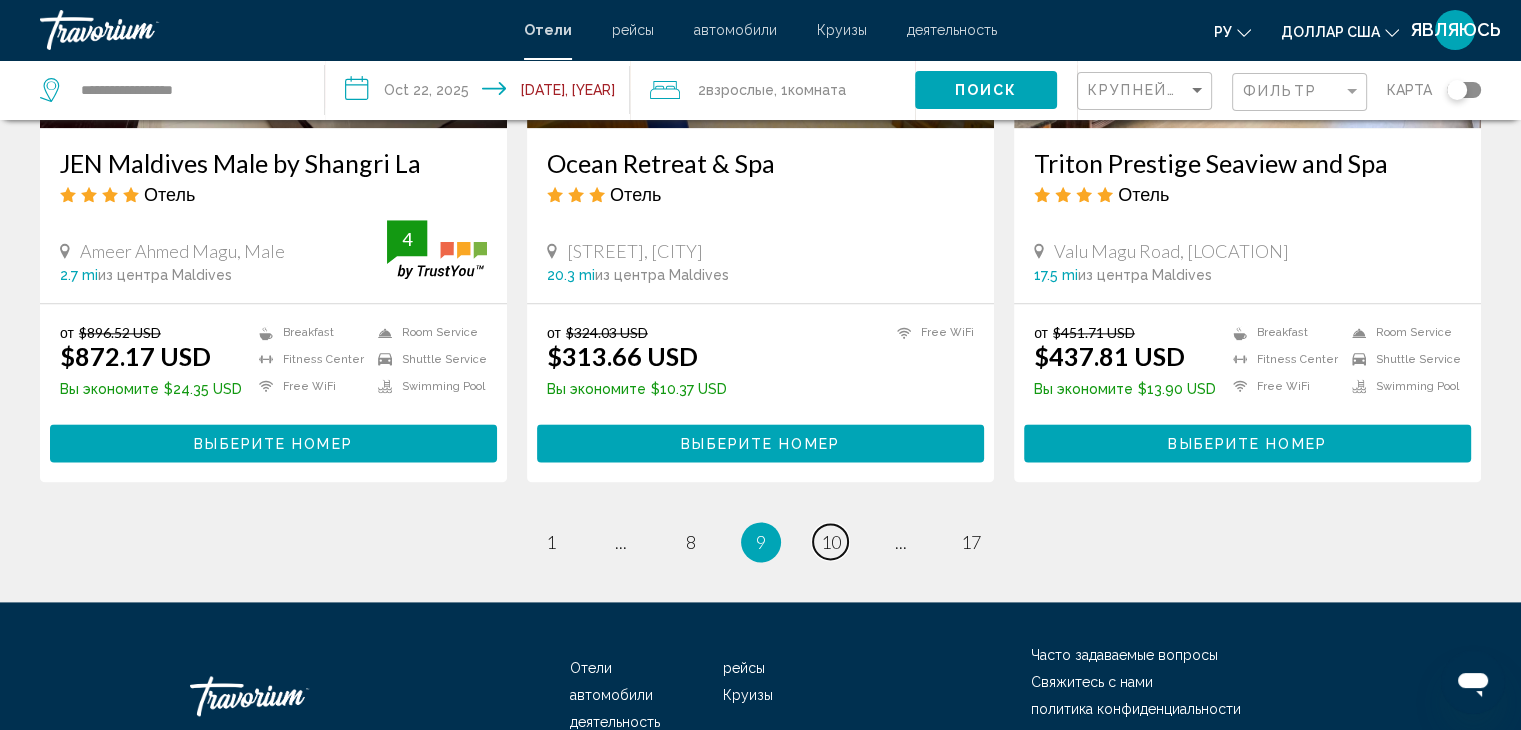 scroll, scrollTop: 2600, scrollLeft: 0, axis: vertical 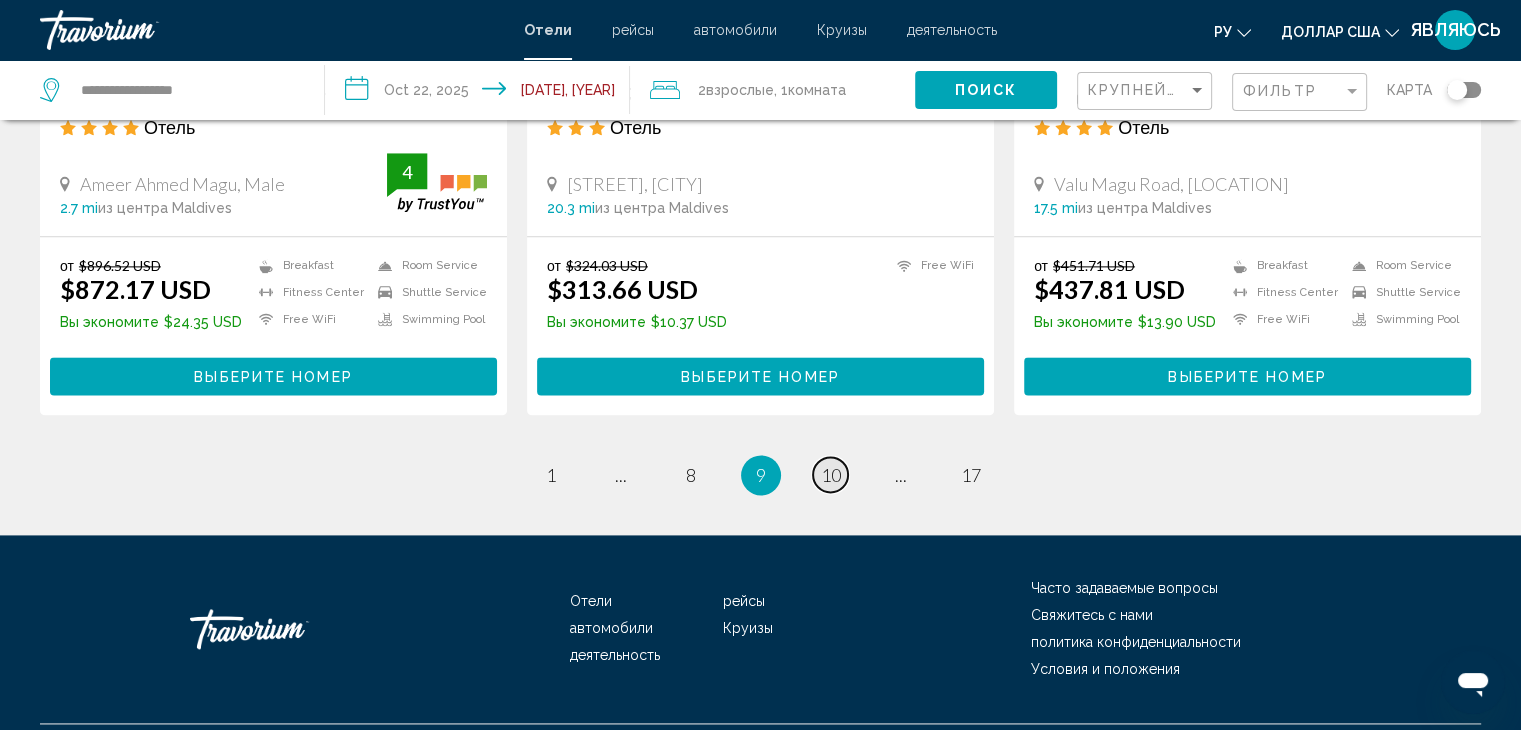 click on "page  10" at bounding box center [830, 474] 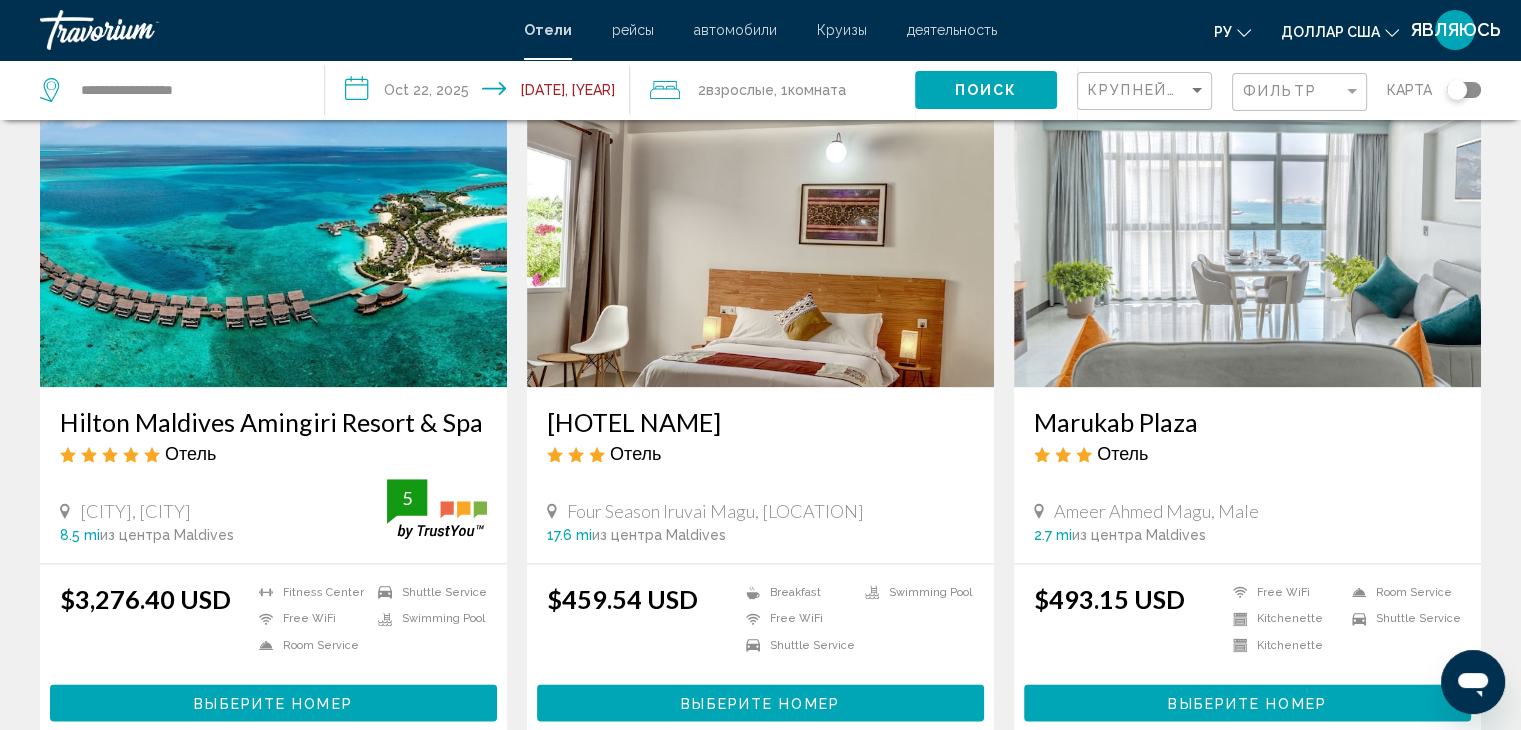 scroll, scrollTop: 2300, scrollLeft: 0, axis: vertical 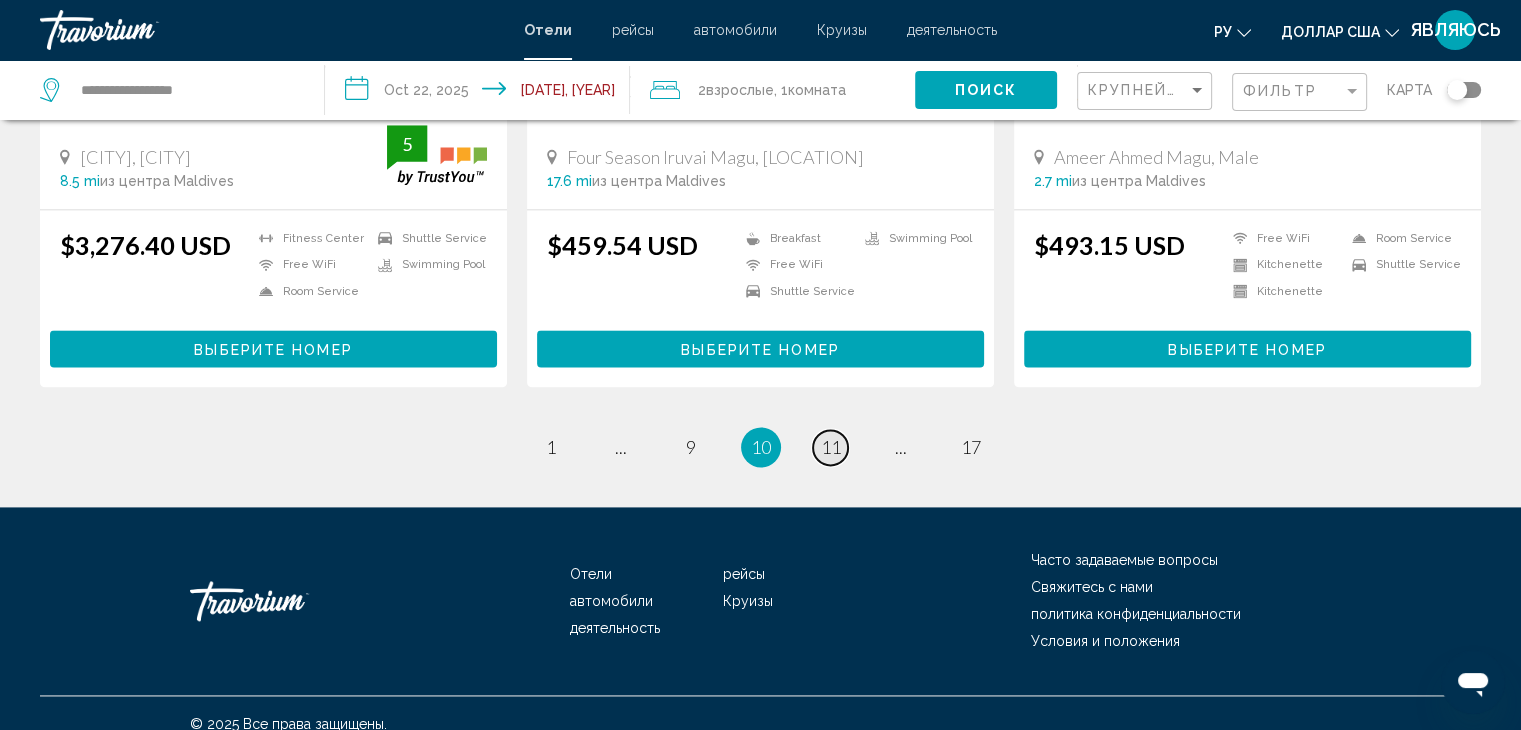 click on "11" at bounding box center [831, 447] 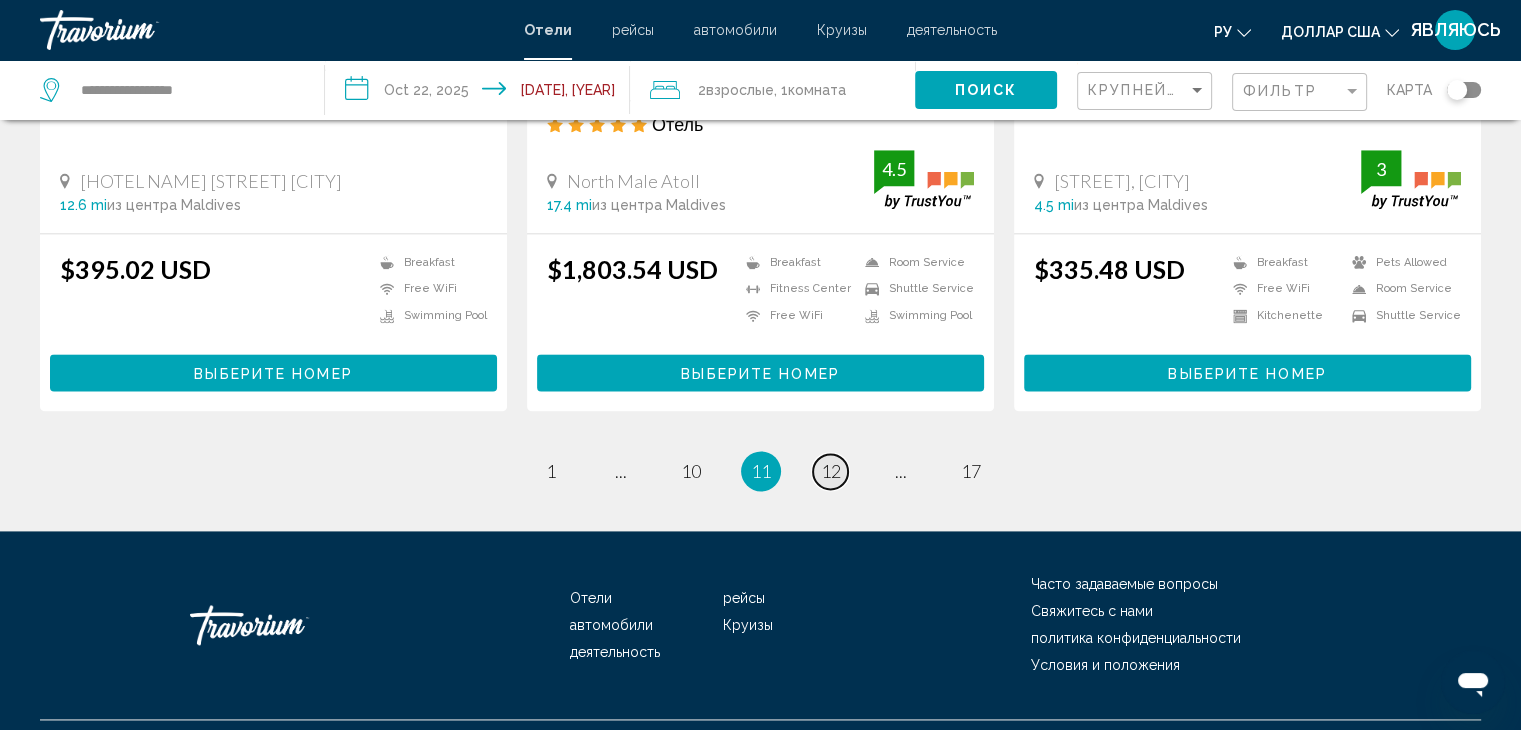 scroll, scrollTop: 2677, scrollLeft: 0, axis: vertical 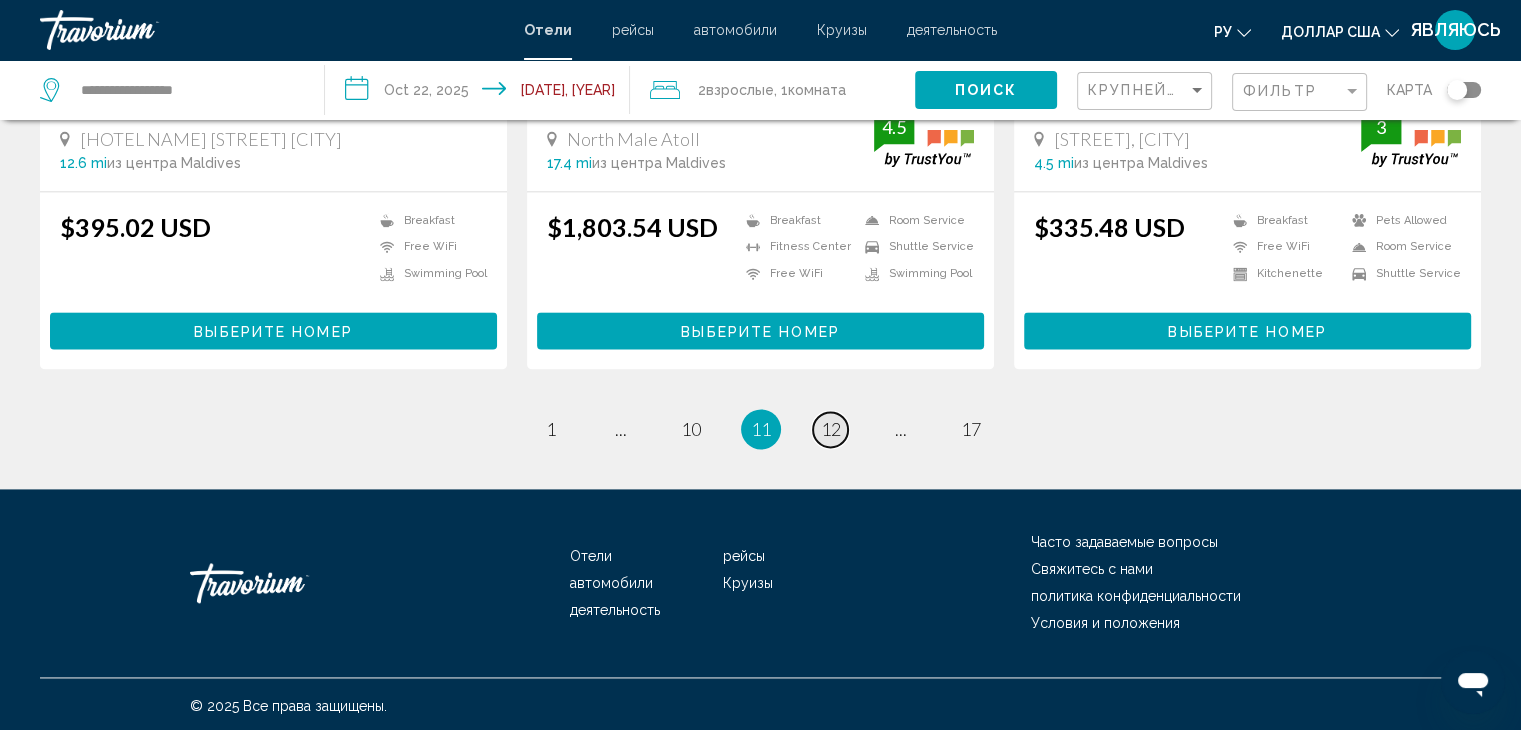 click on "12" at bounding box center [831, 429] 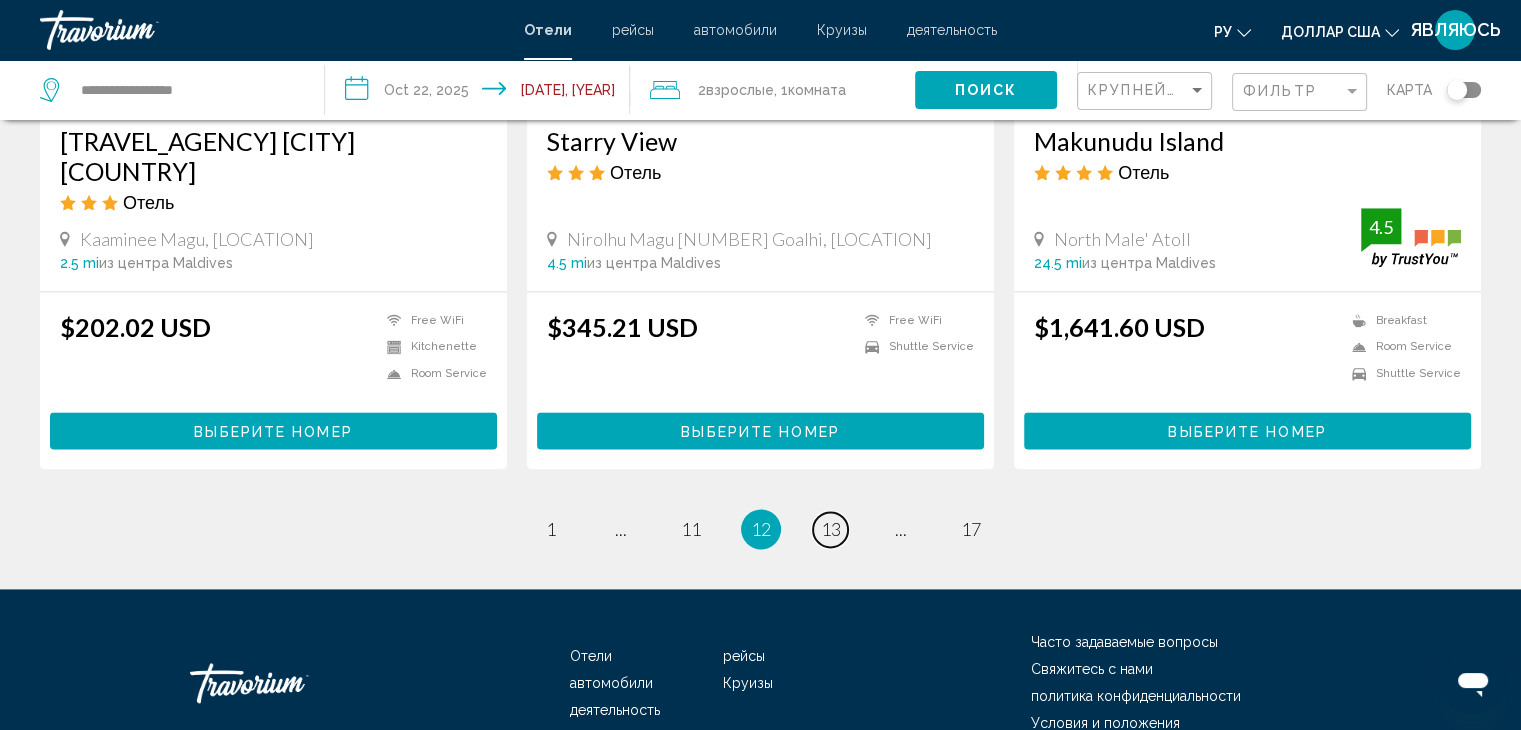scroll, scrollTop: 2600, scrollLeft: 0, axis: vertical 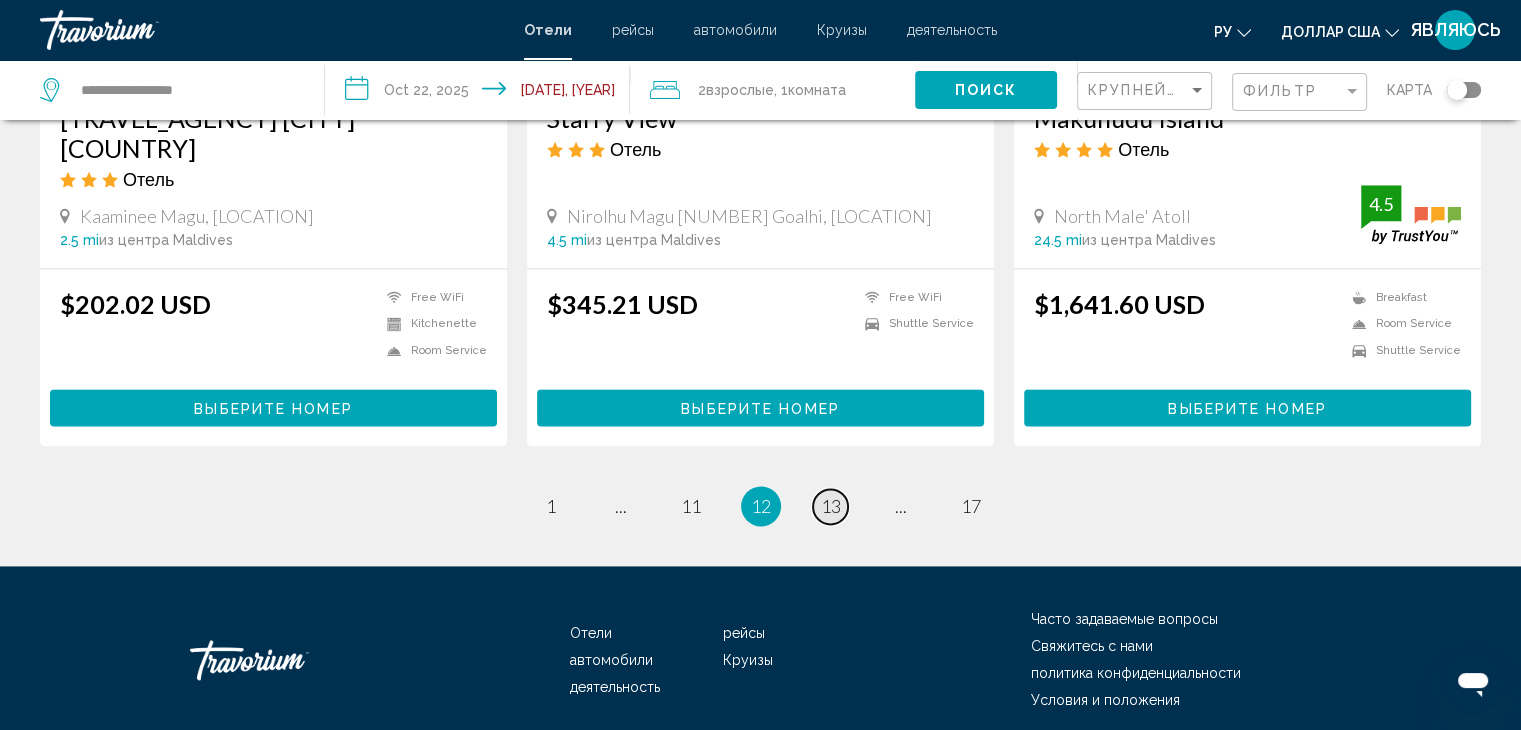 click on "13" at bounding box center [831, 506] 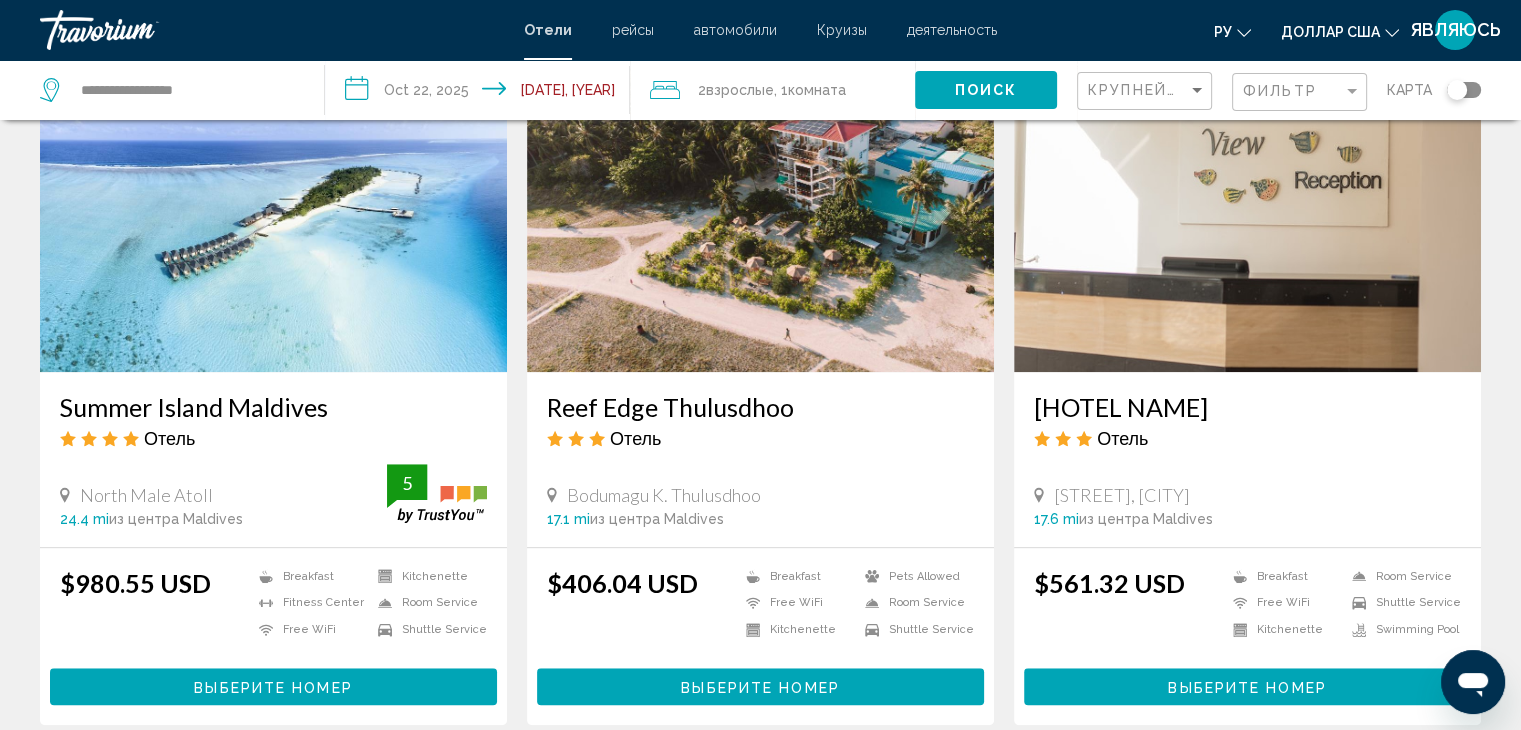 scroll, scrollTop: 1600, scrollLeft: 0, axis: vertical 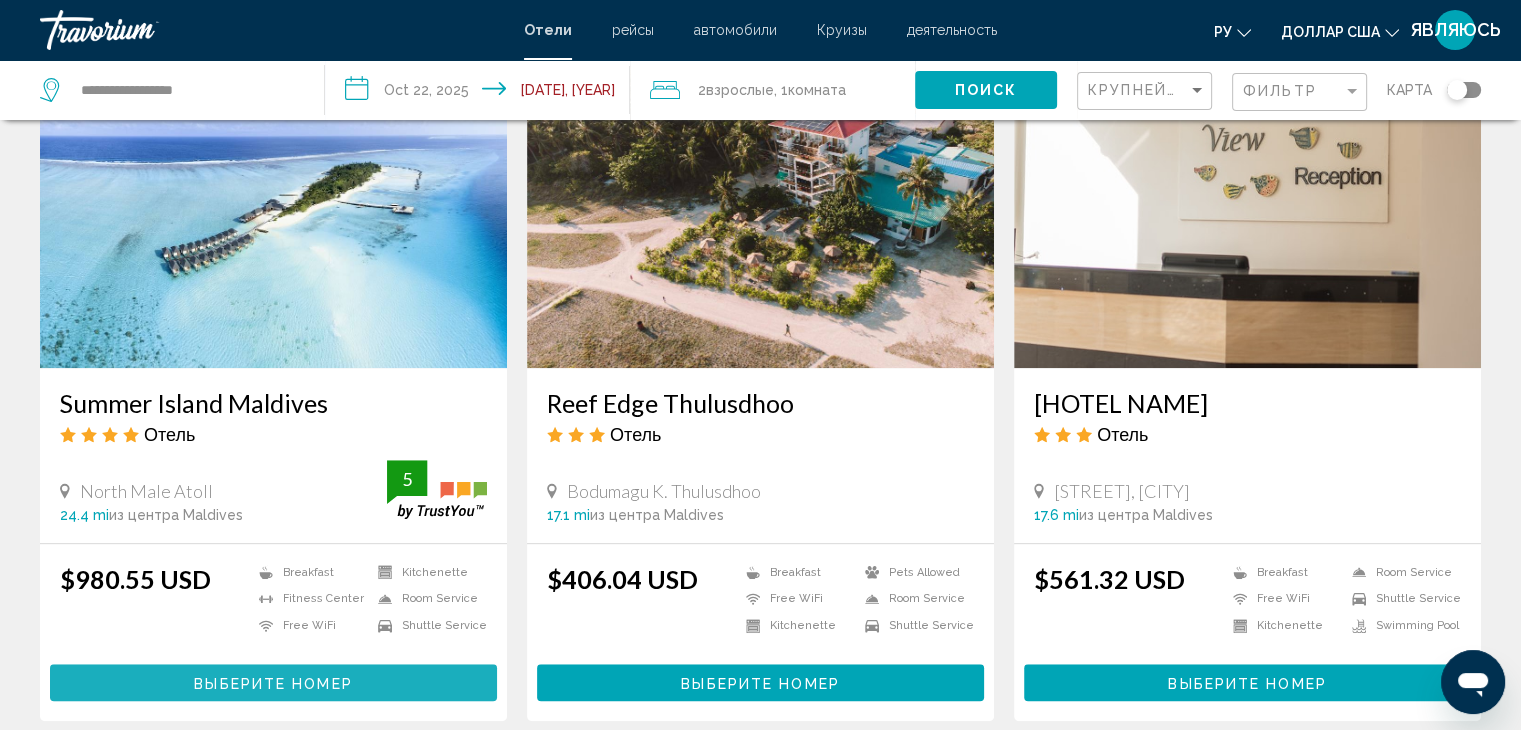 click on "Выберите номер" at bounding box center [273, 683] 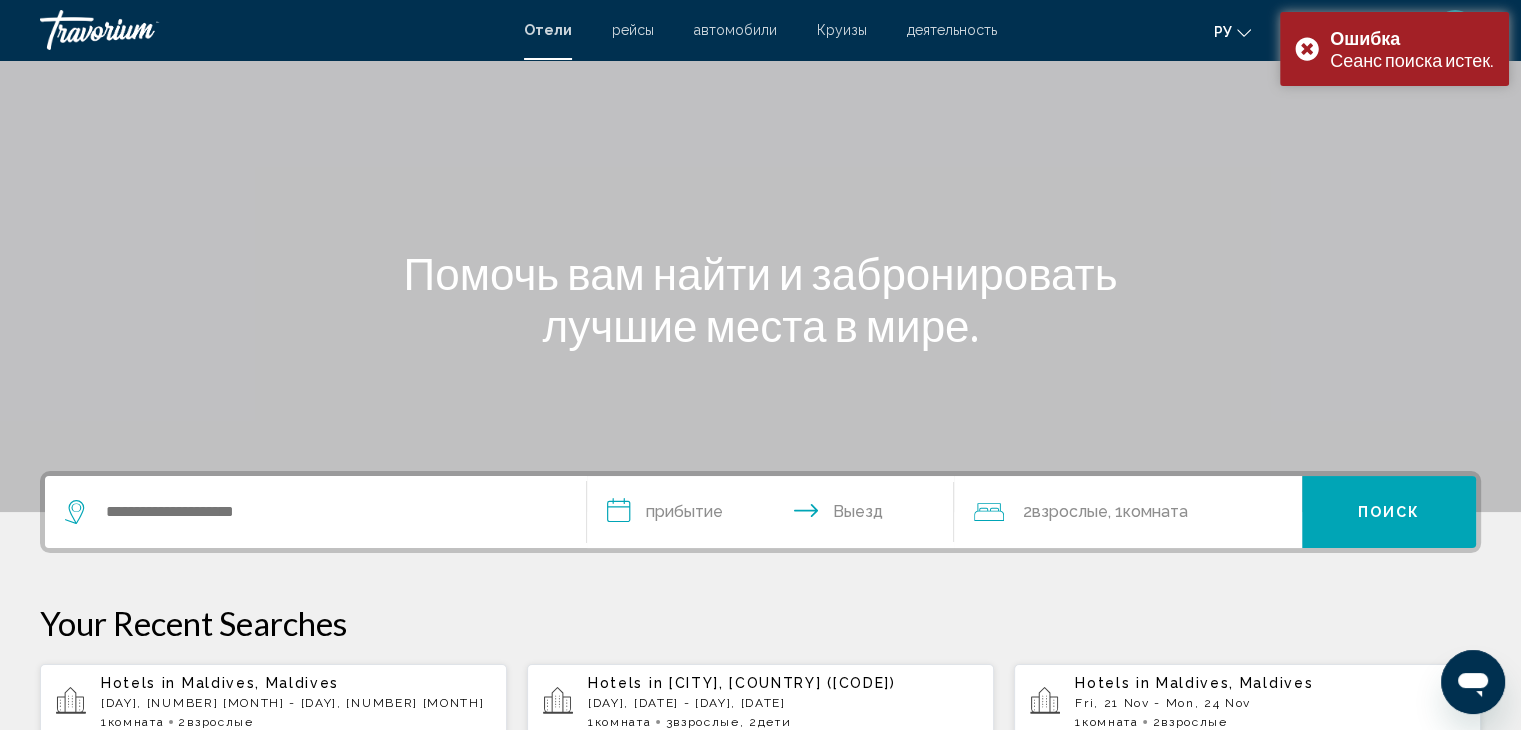 scroll, scrollTop: 80, scrollLeft: 0, axis: vertical 